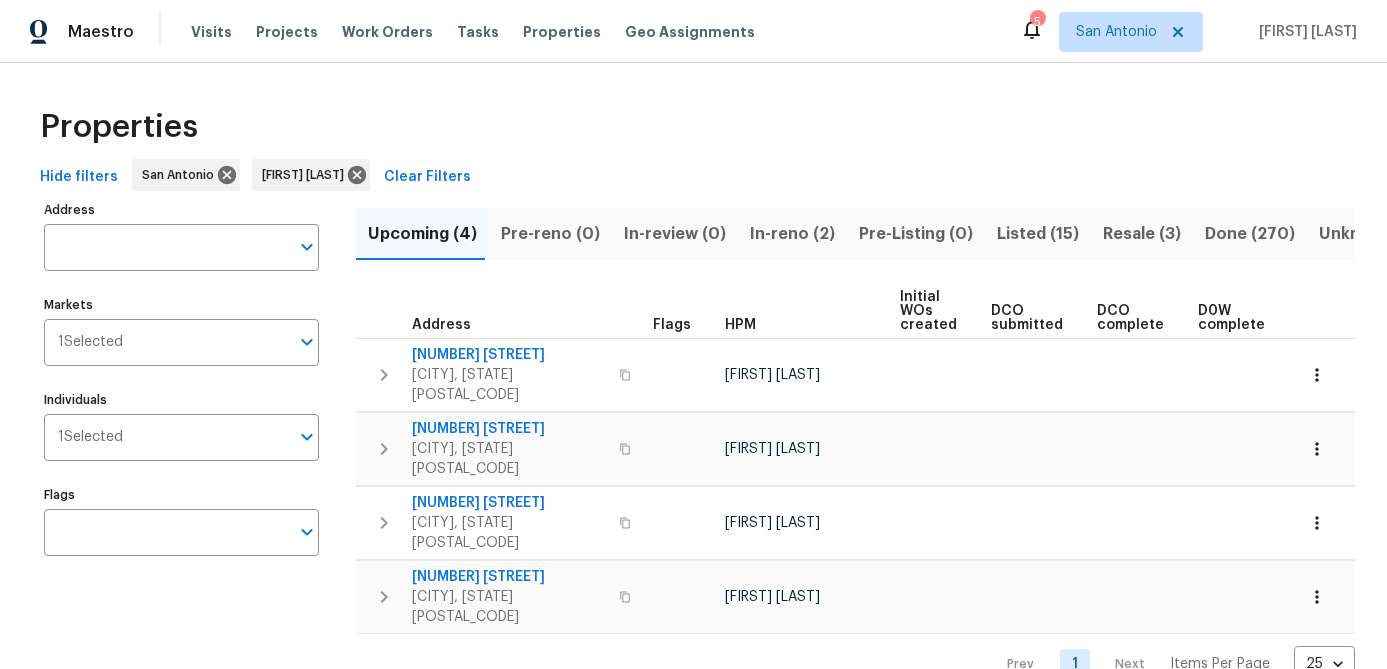 scroll, scrollTop: 0, scrollLeft: 0, axis: both 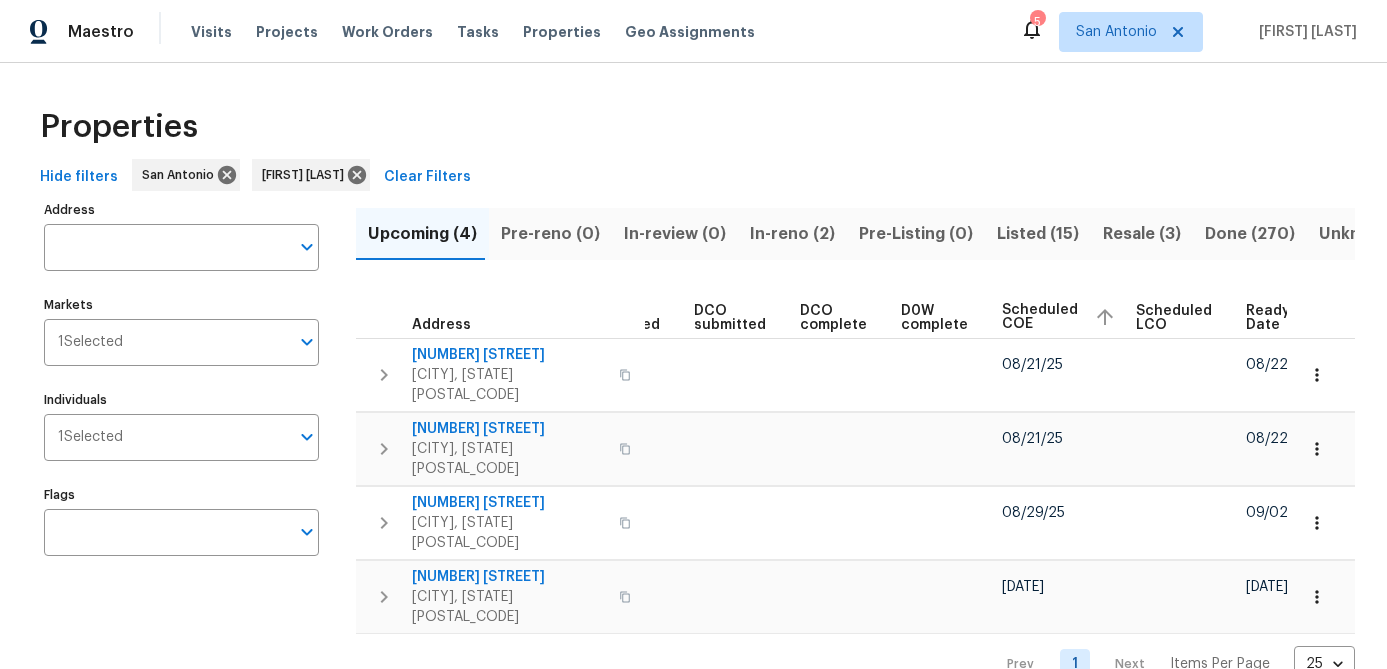 click on "In-reno (2)" at bounding box center (792, 234) 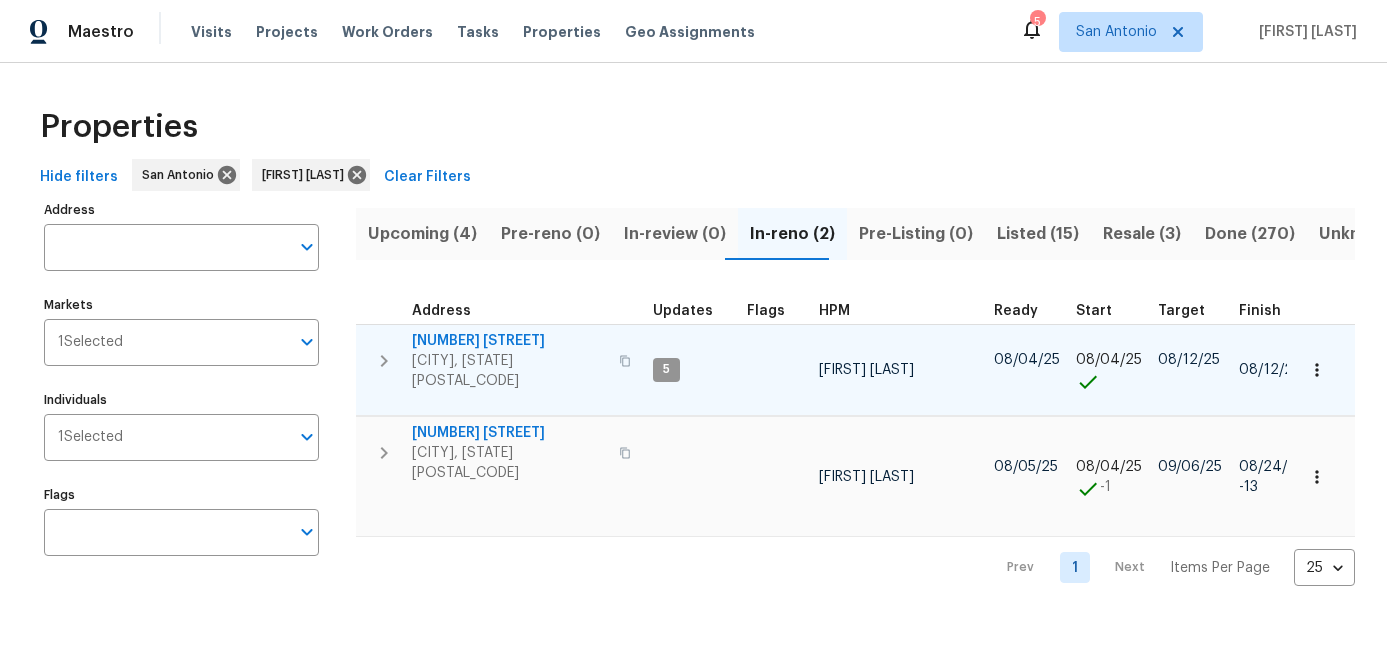 click on "[CITY], [STATE] [POSTAL_CODE]" at bounding box center (509, 371) 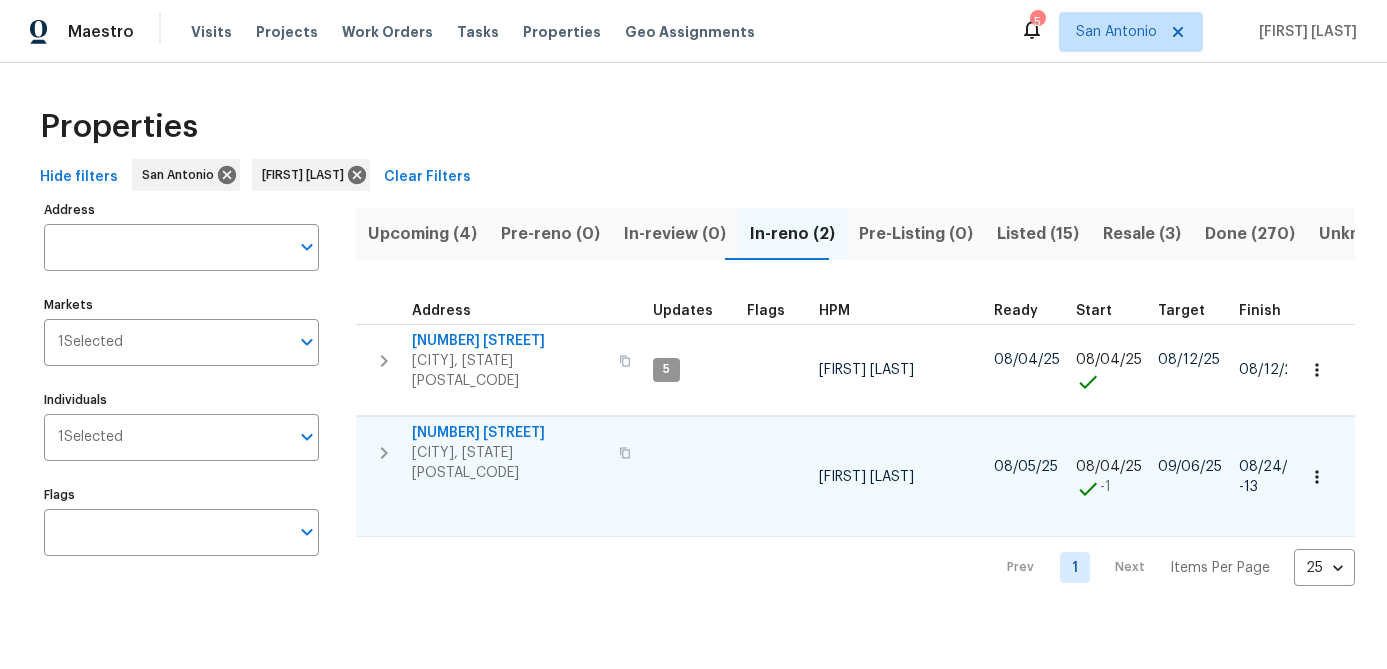 click on "San Antonio, TX 78254" at bounding box center (509, 463) 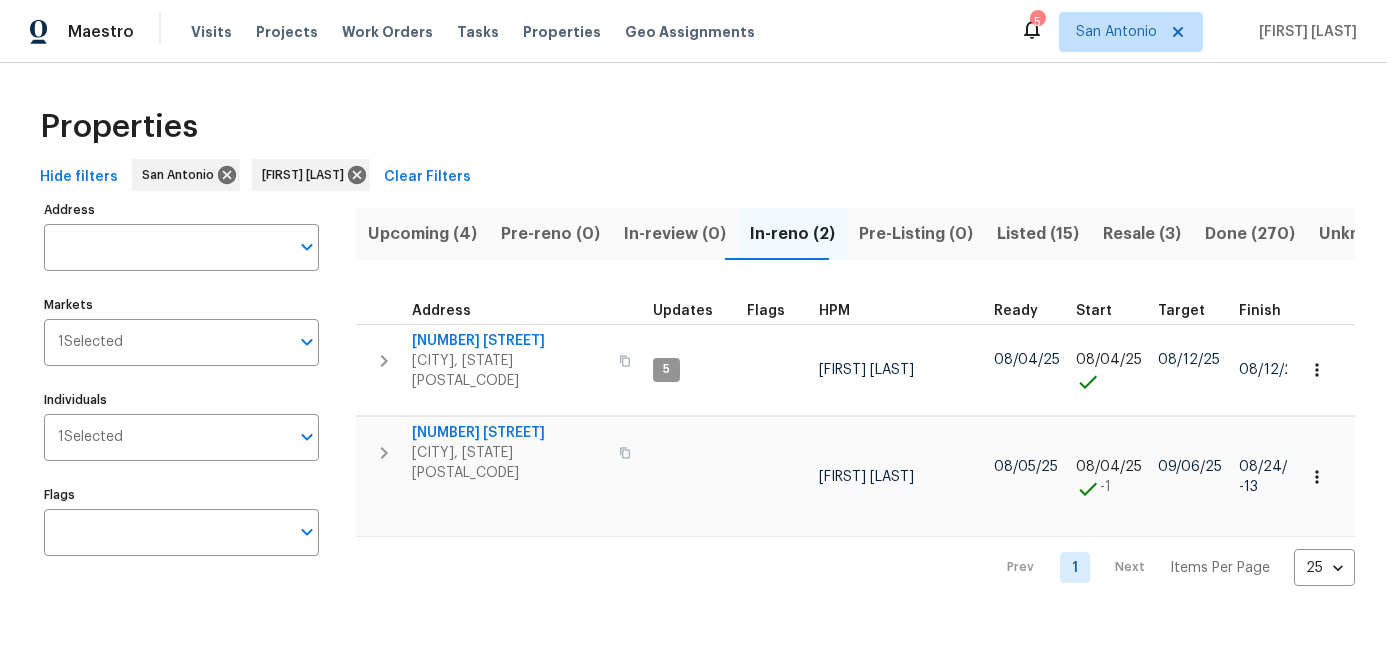 click on "Resale (3)" at bounding box center (1142, 234) 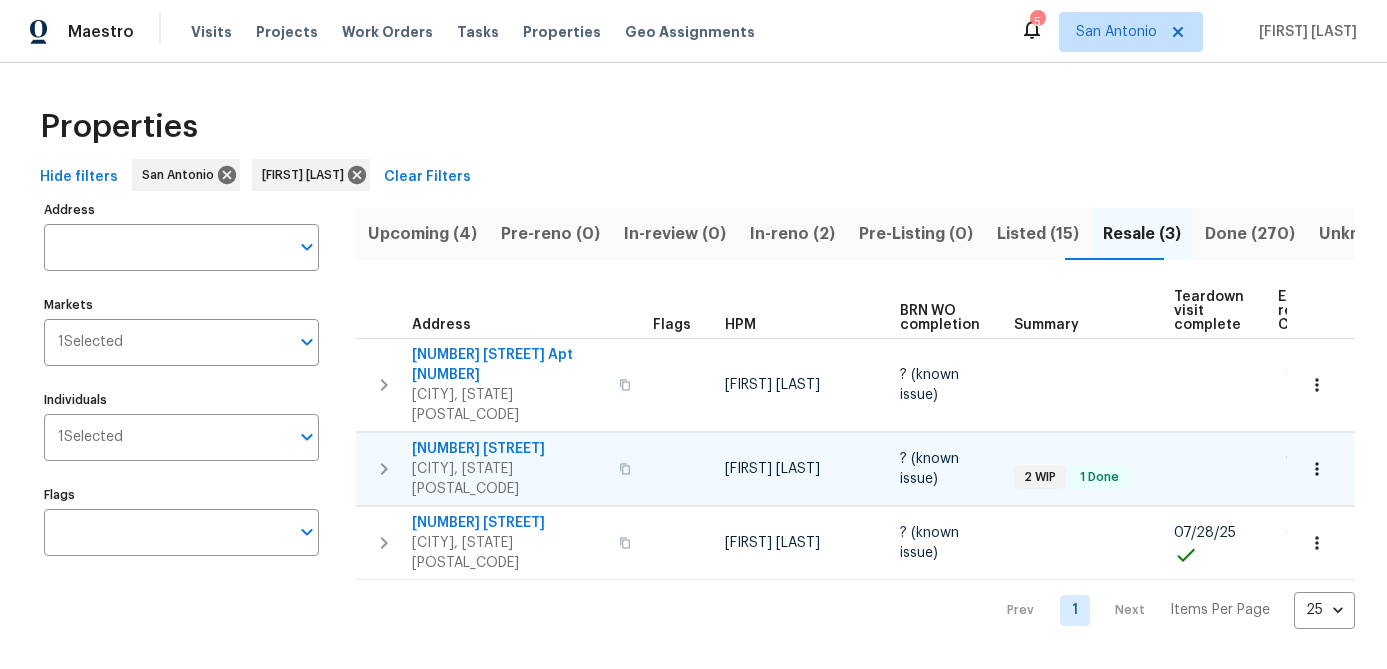 click on "2134 Virginia Blvd" at bounding box center (509, 449) 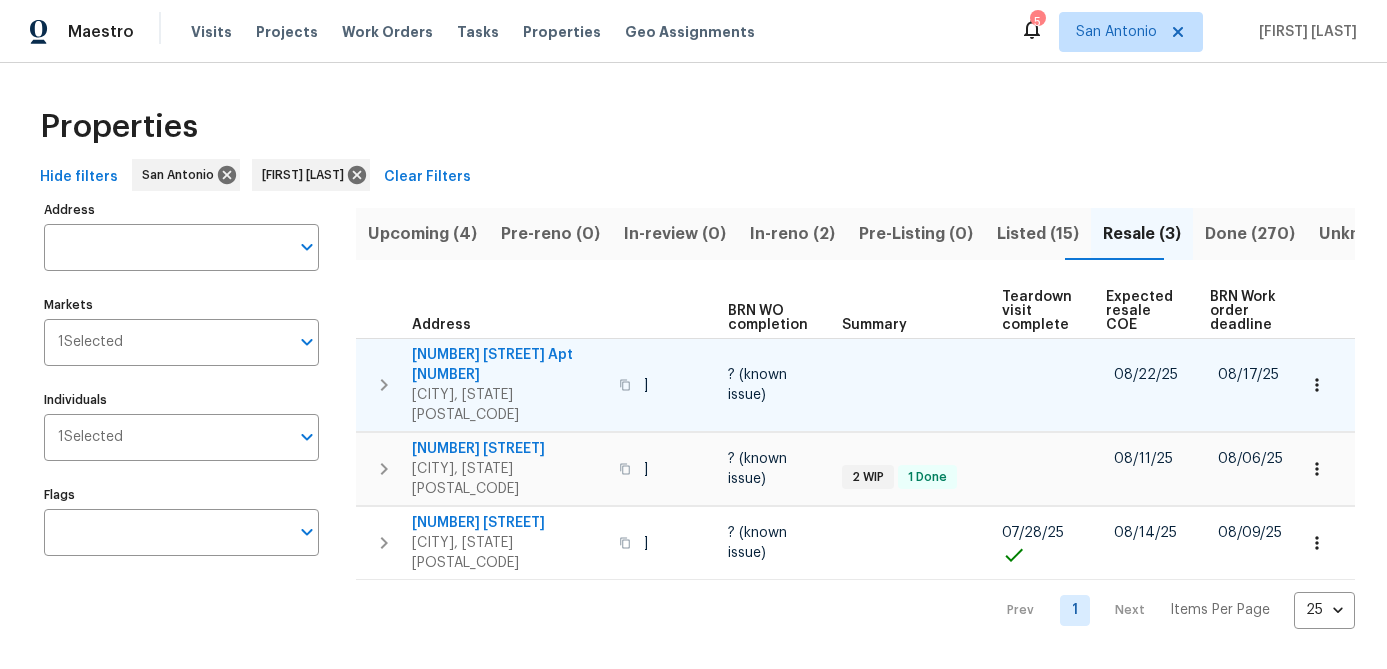 scroll, scrollTop: 0, scrollLeft: 0, axis: both 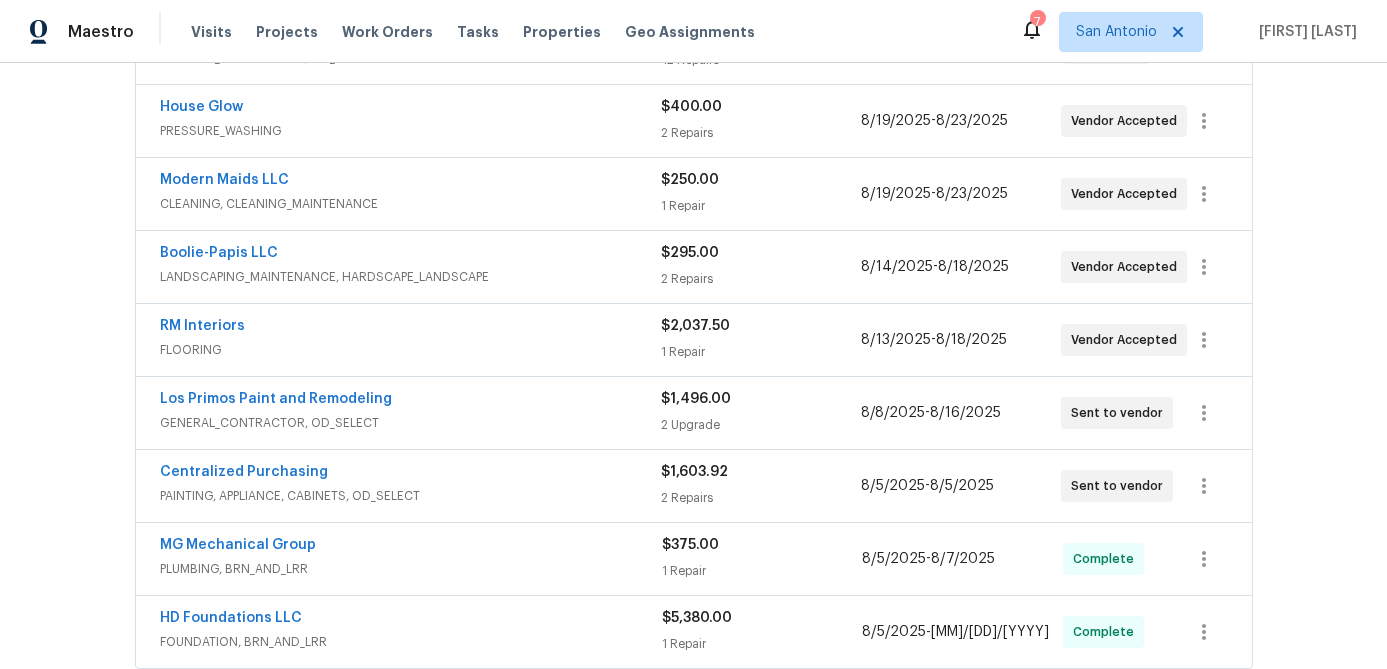 click on "Los Primos Paint and Remodeling GENERAL_CONTRACTOR, OD_SELECT" at bounding box center (410, 413) 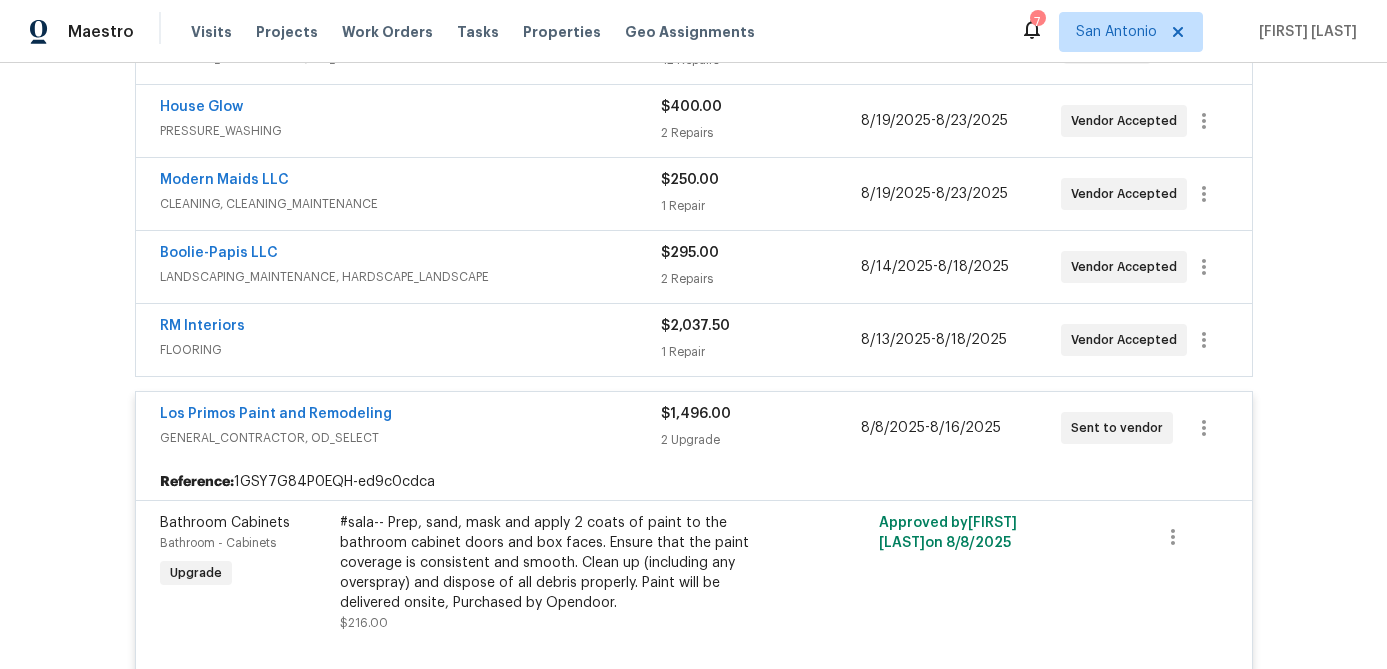click on "GENERAL_CONTRACTOR, OD_SELECT" at bounding box center [410, 438] 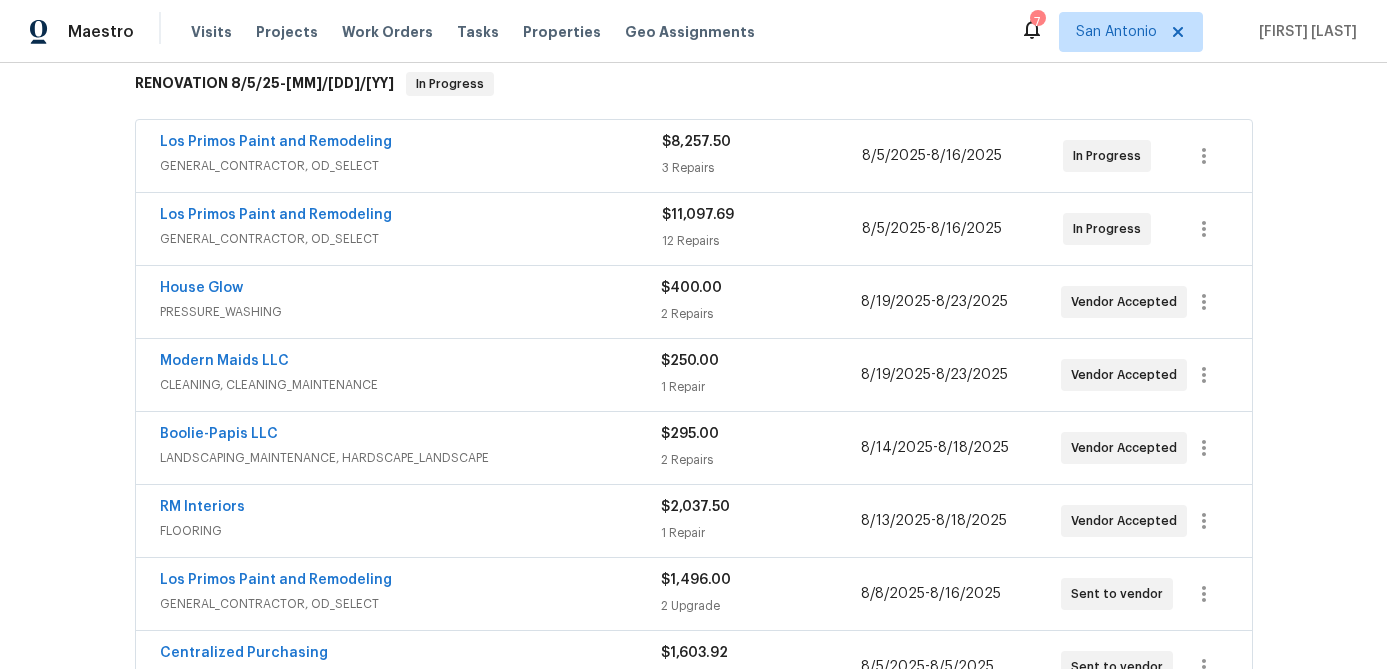 scroll, scrollTop: 126, scrollLeft: 0, axis: vertical 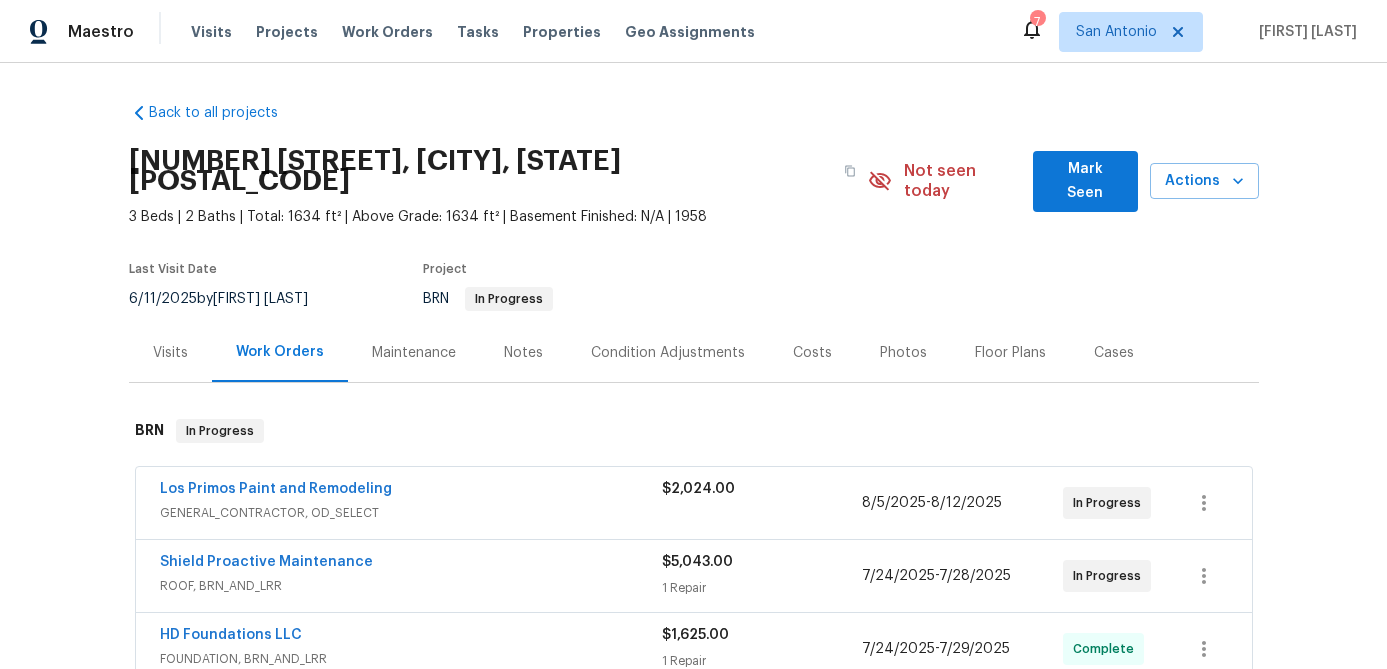 click on "Mark Seen" at bounding box center [1085, 181] 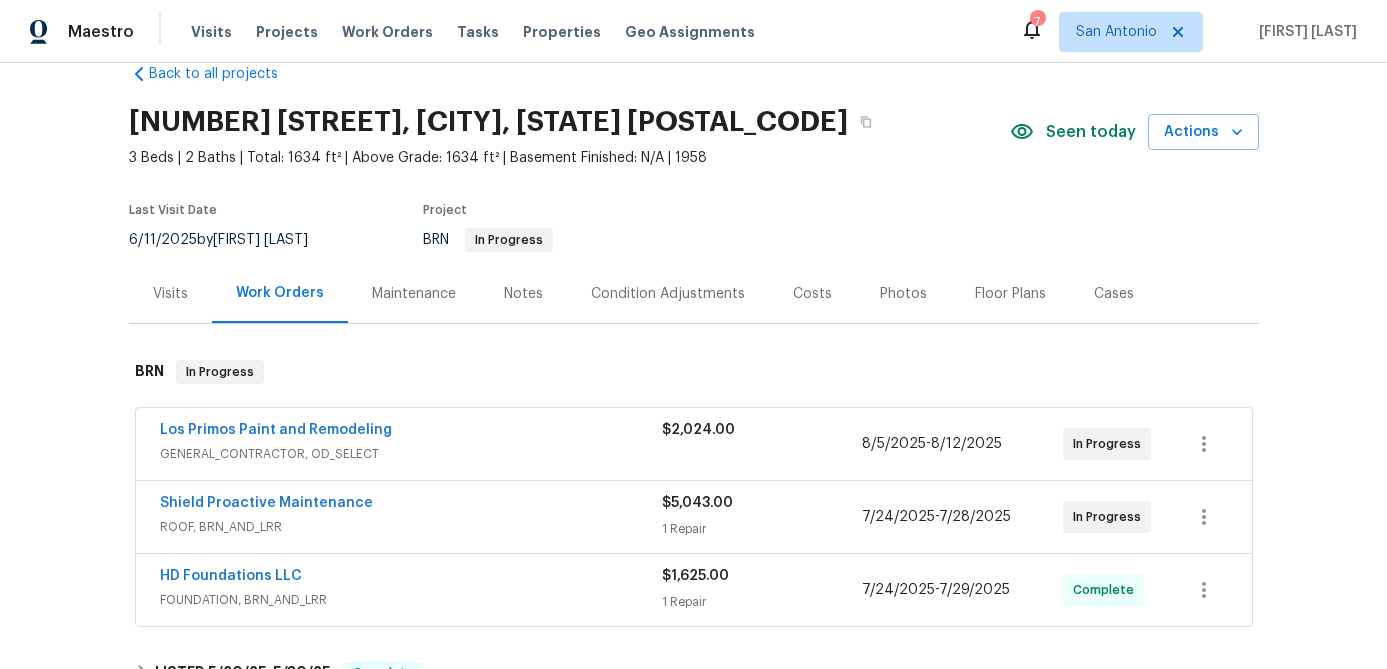 scroll, scrollTop: 0, scrollLeft: 0, axis: both 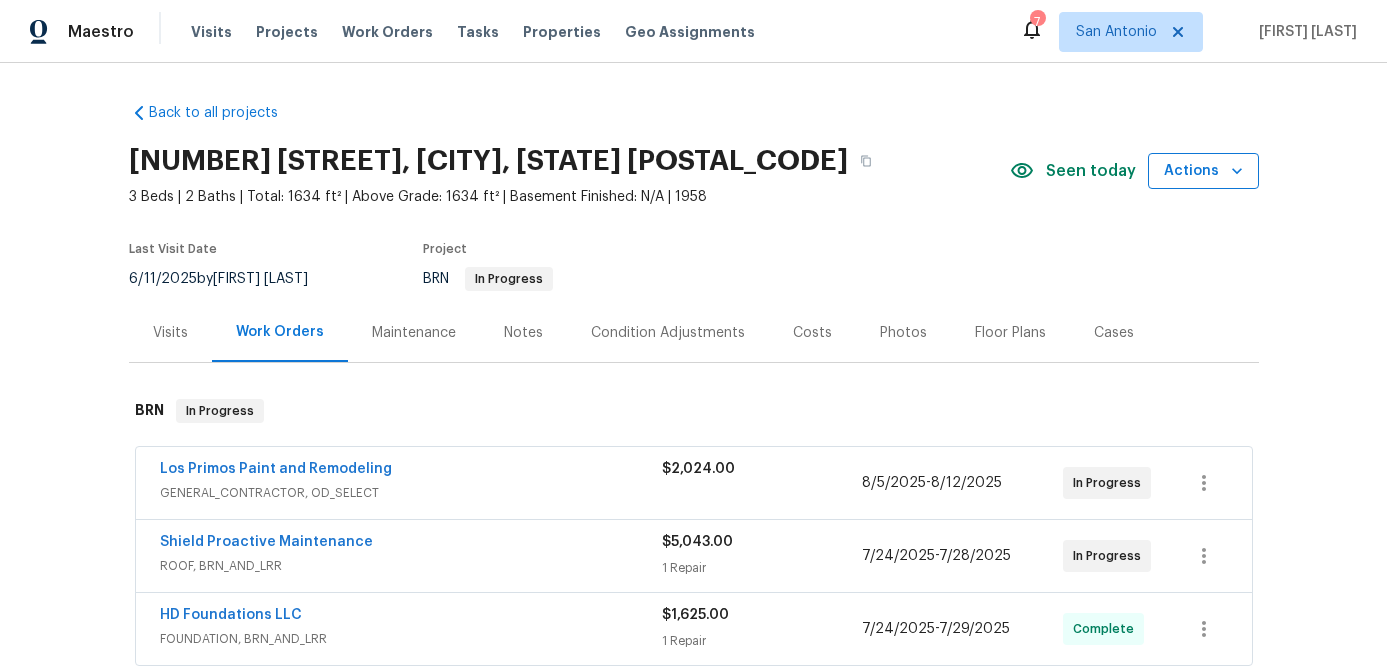 click 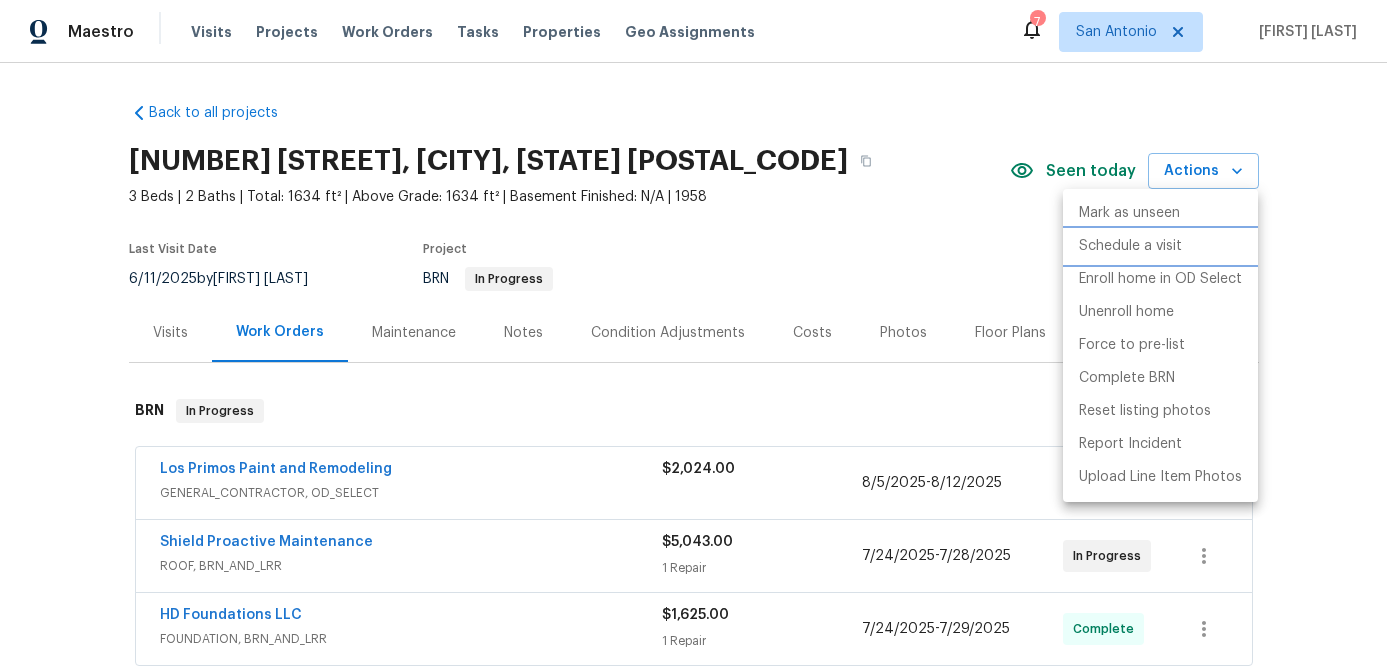click on "Schedule a visit" at bounding box center [1160, 246] 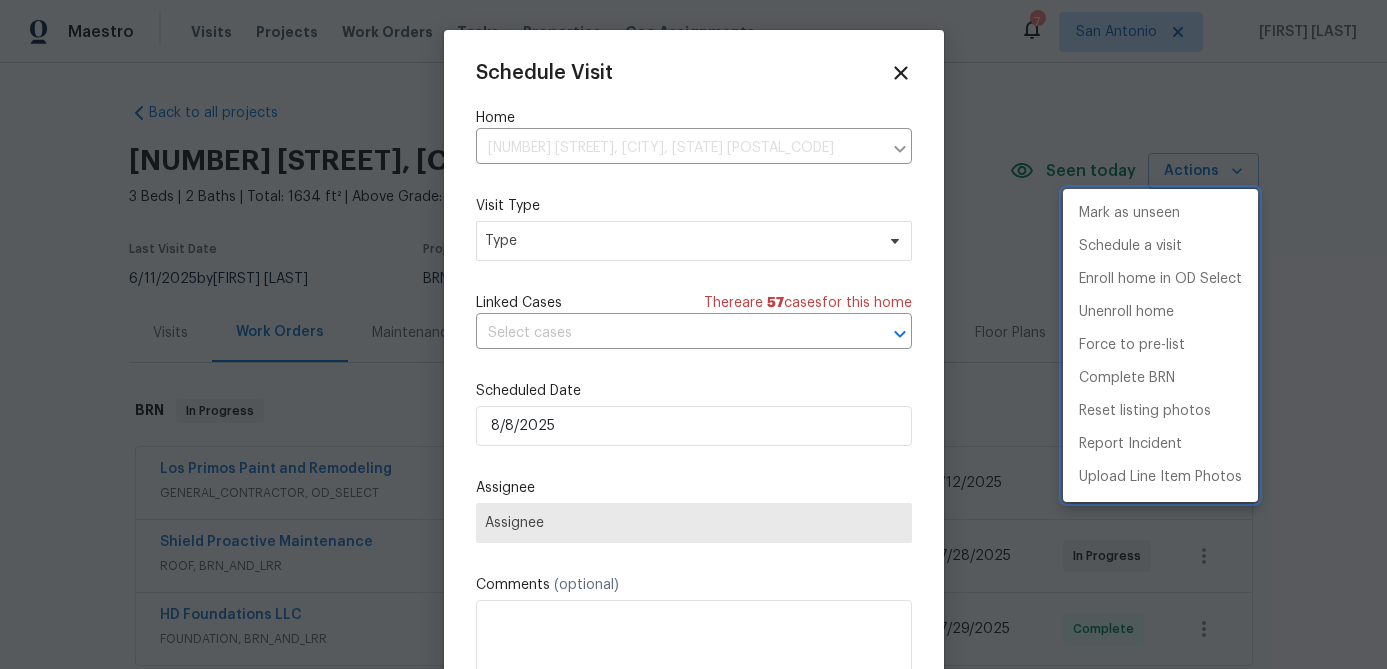 click at bounding box center (693, 334) 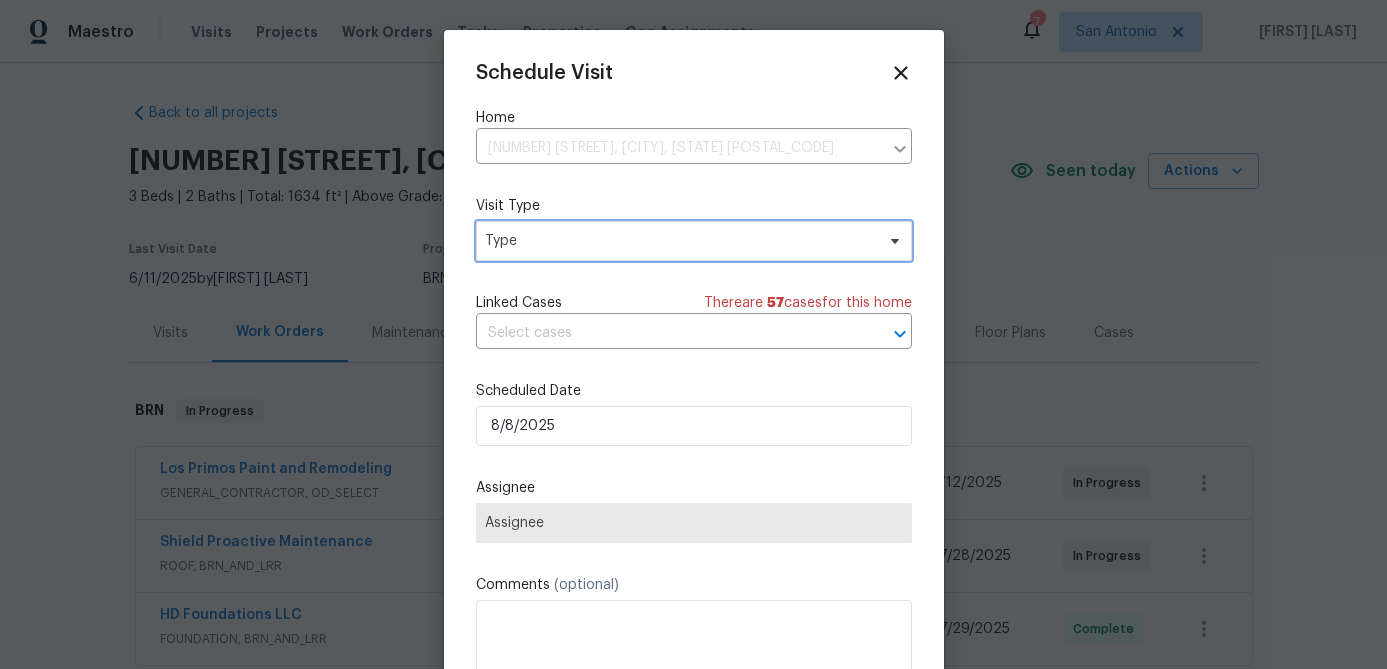 click on "Type" at bounding box center [679, 241] 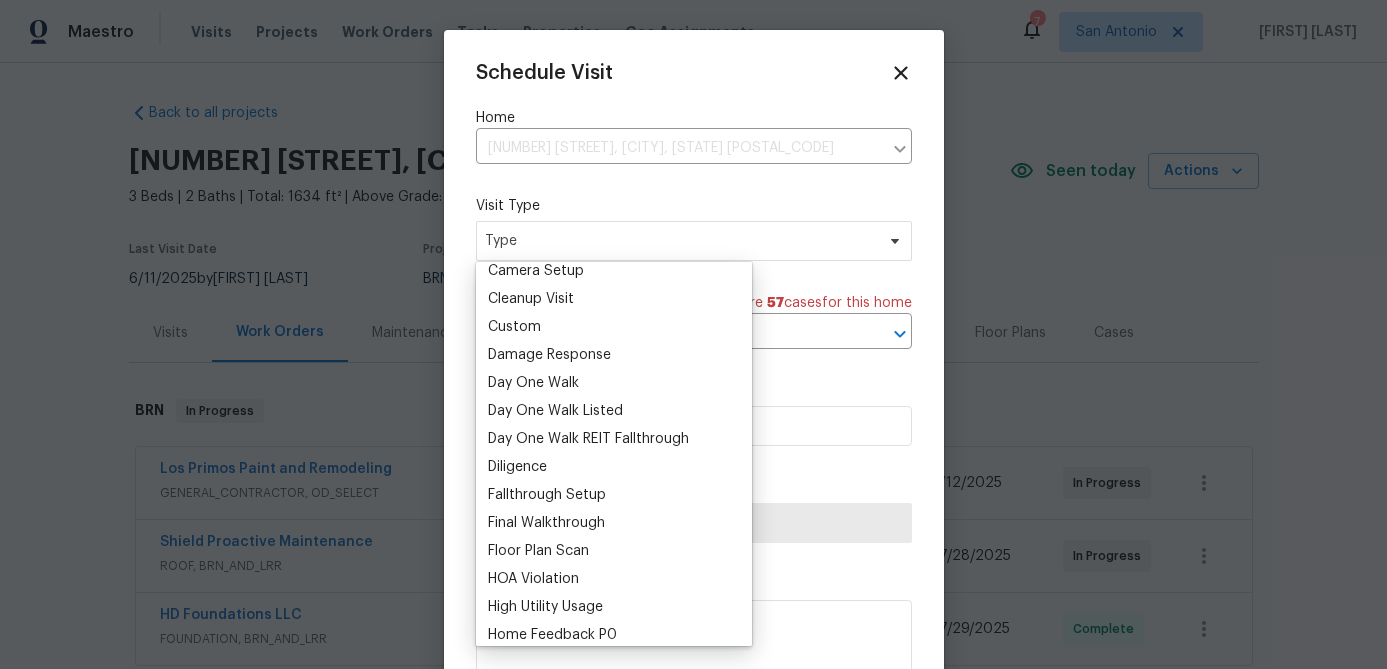 scroll, scrollTop: 237, scrollLeft: 0, axis: vertical 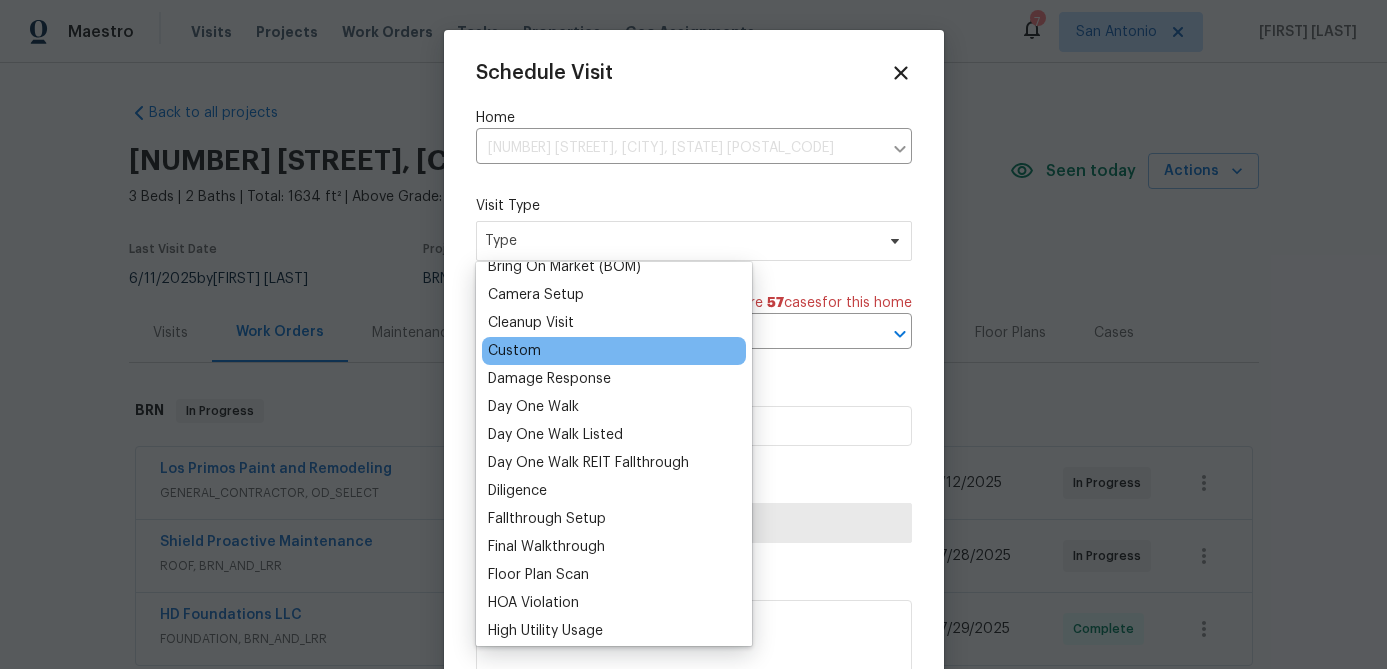 click on "Custom" at bounding box center (514, 351) 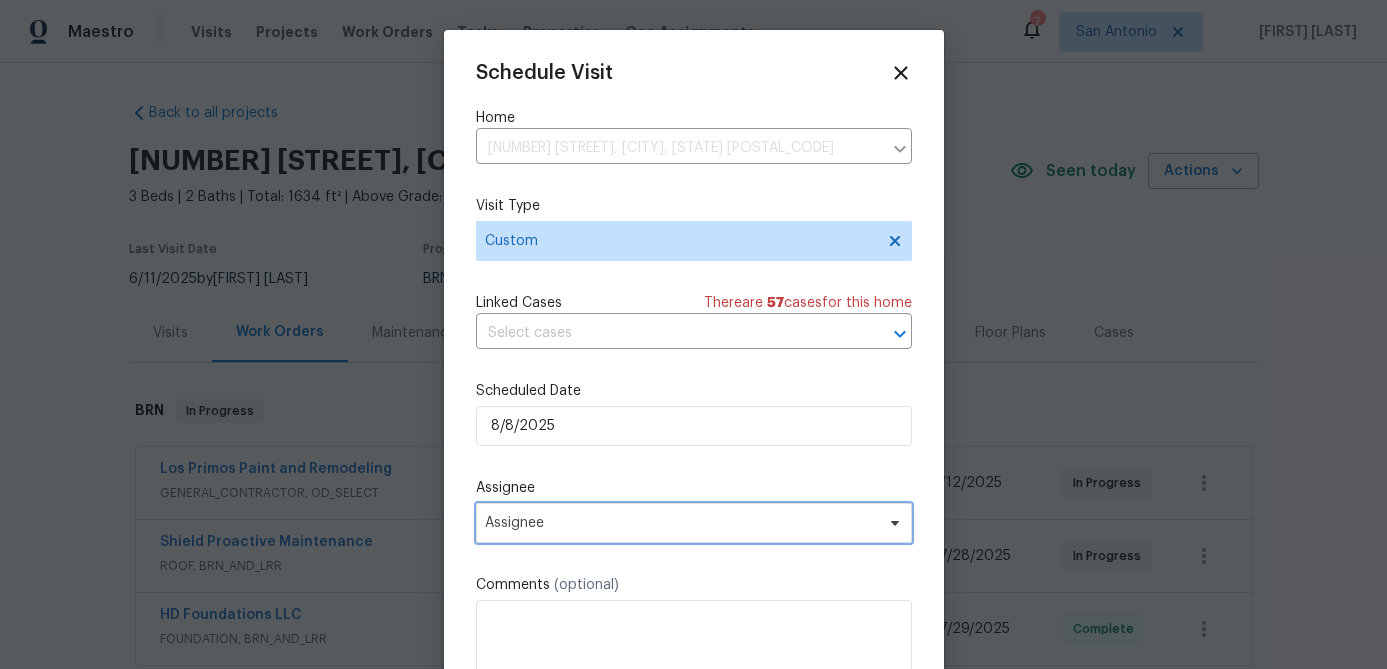 click on "Assignee" at bounding box center [681, 523] 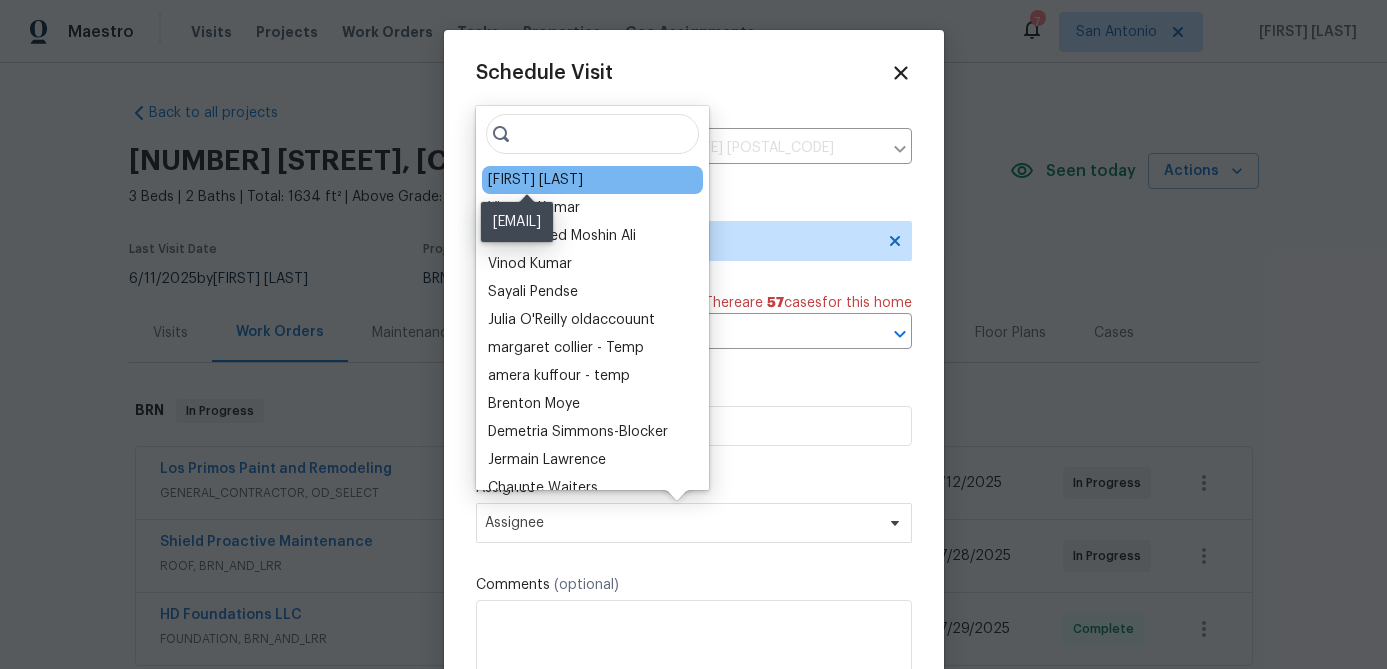 click on "[PERSON]" at bounding box center (535, 180) 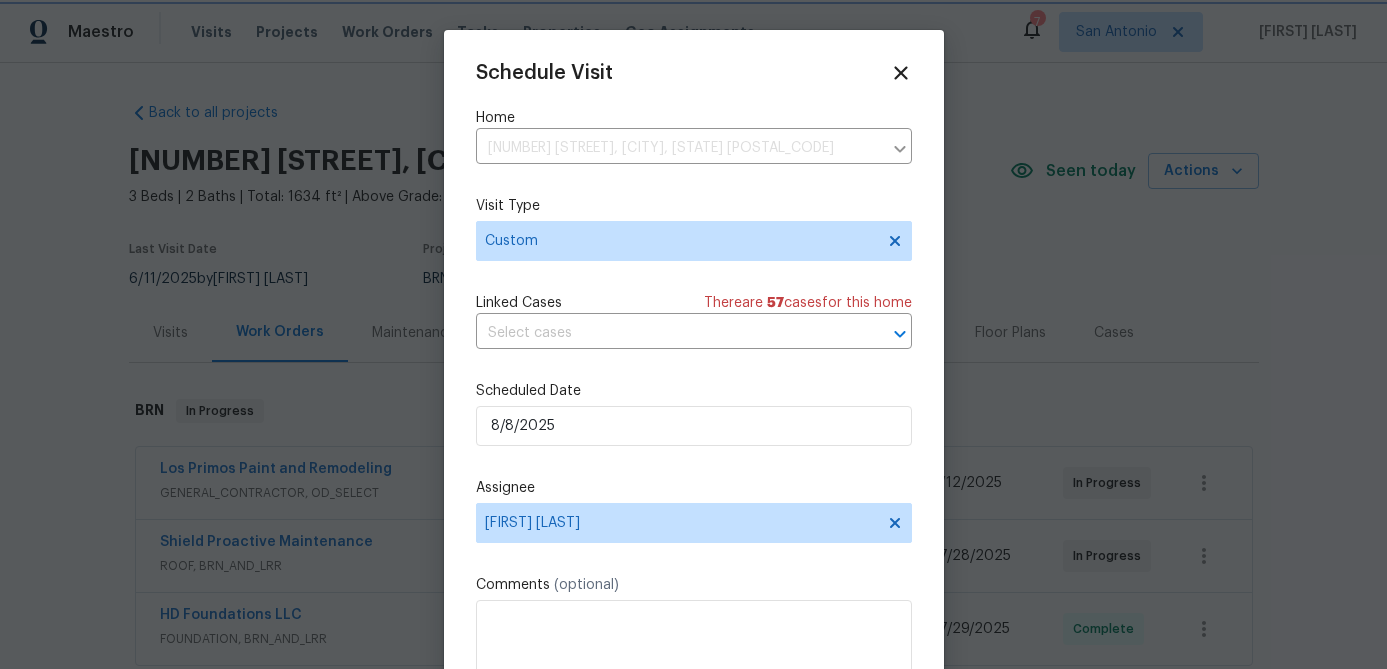 scroll, scrollTop: 36, scrollLeft: 0, axis: vertical 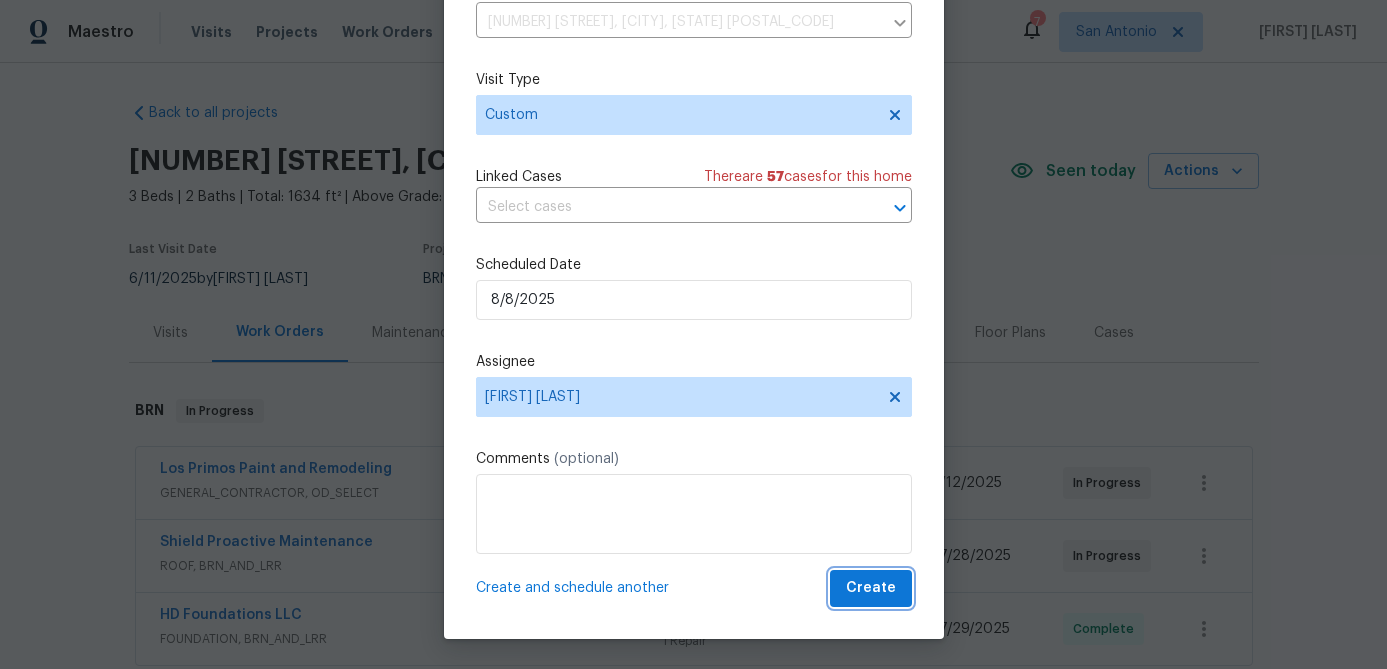 click on "Create" at bounding box center (871, 588) 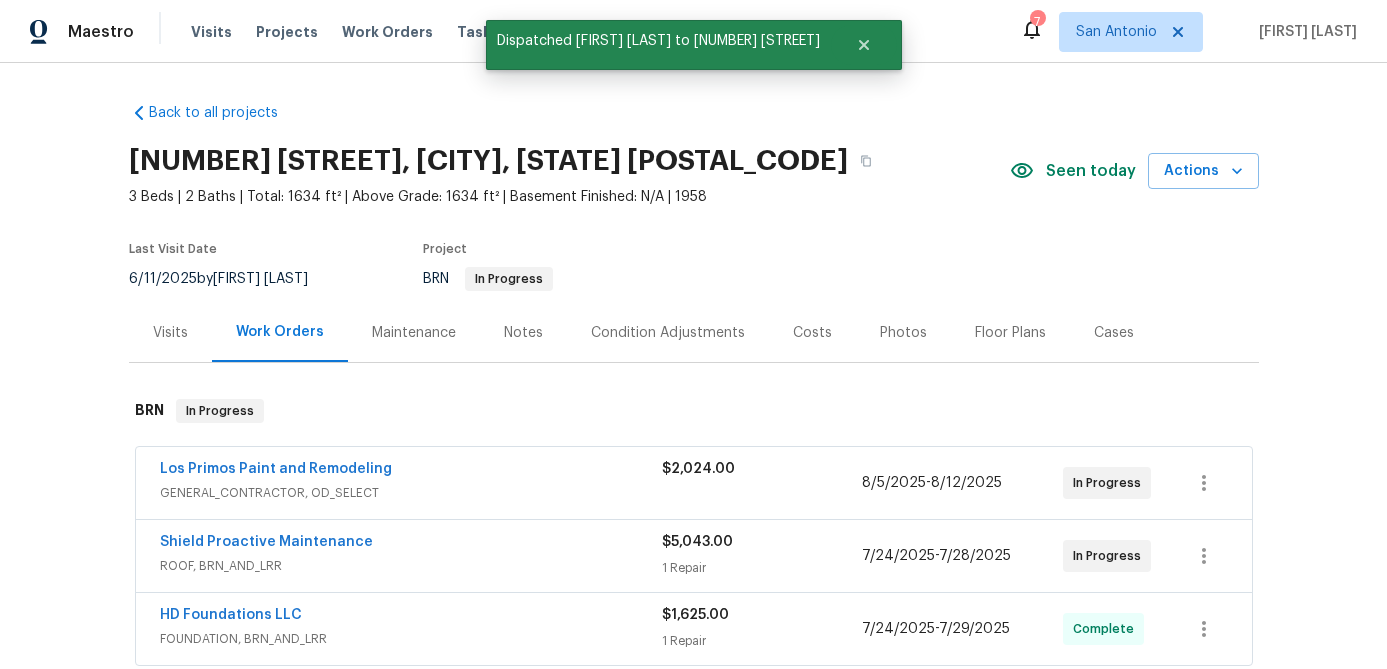 scroll, scrollTop: 0, scrollLeft: 0, axis: both 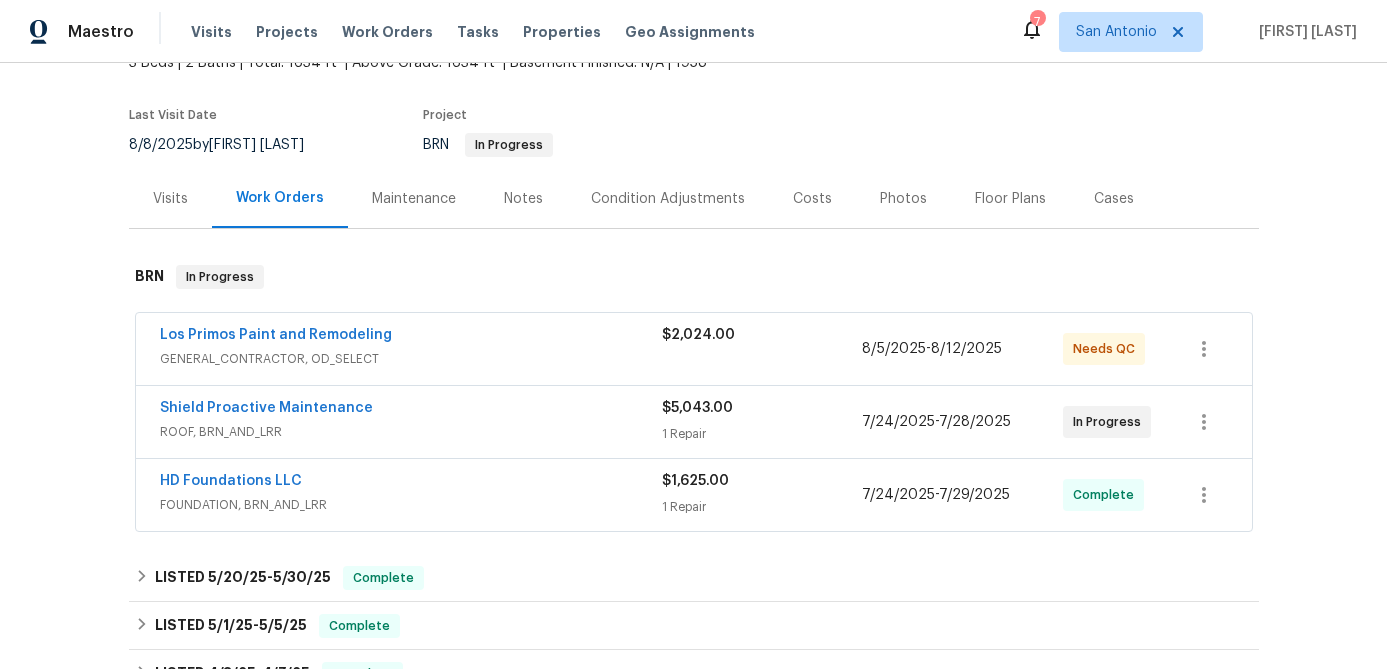 click on "GENERAL_CONTRACTOR, OD_SELECT" at bounding box center [411, 359] 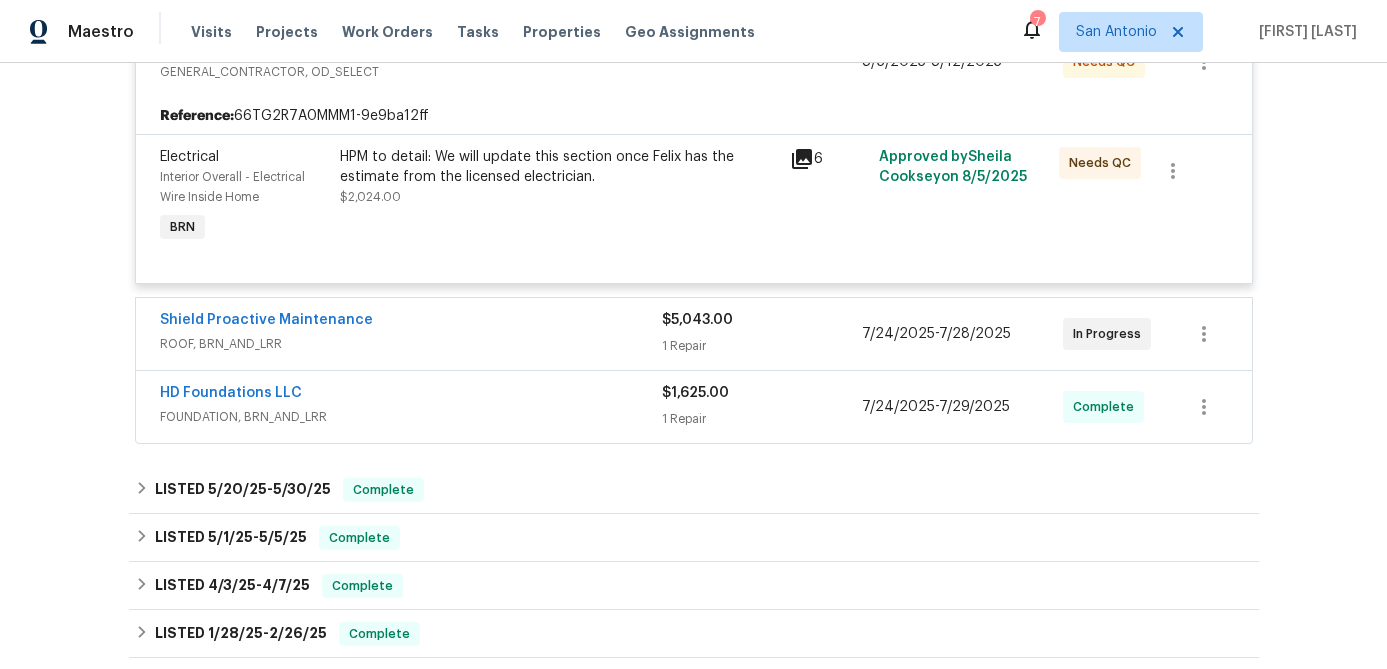 scroll, scrollTop: 465, scrollLeft: 0, axis: vertical 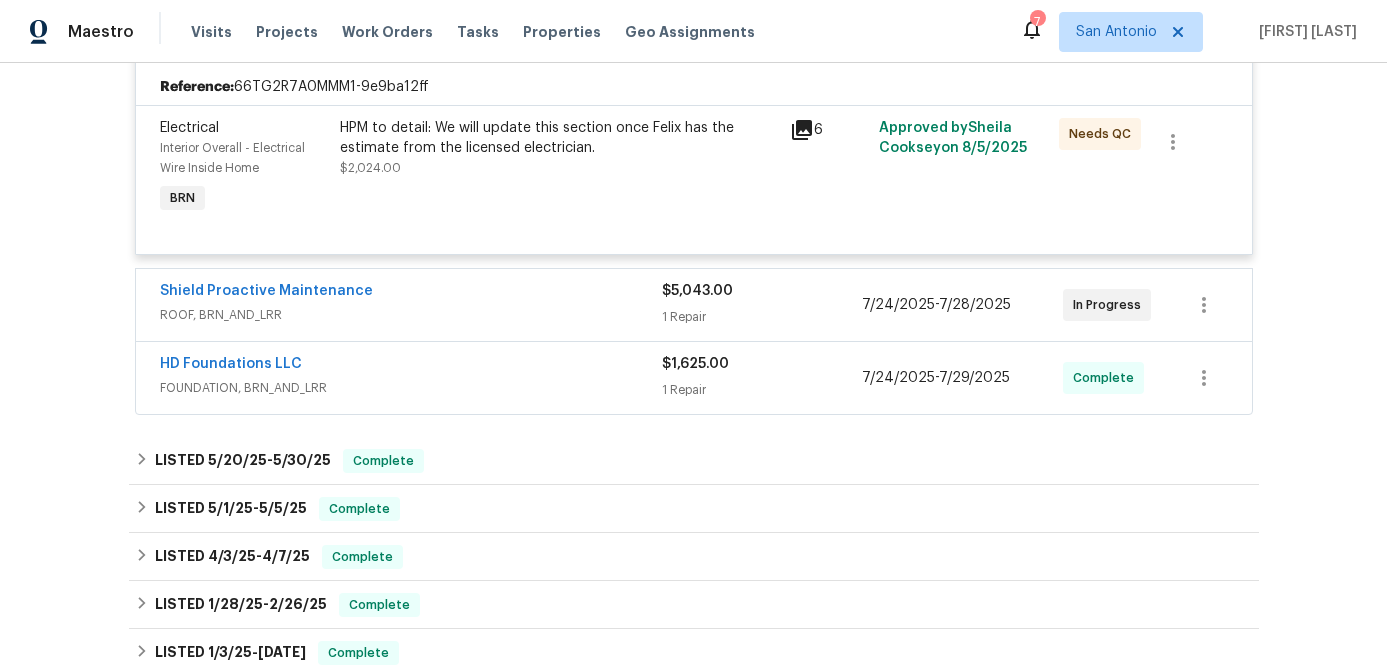click on "HPM to detail: We will update this section once Felix has the estimate from the licensed electrician." at bounding box center [559, 138] 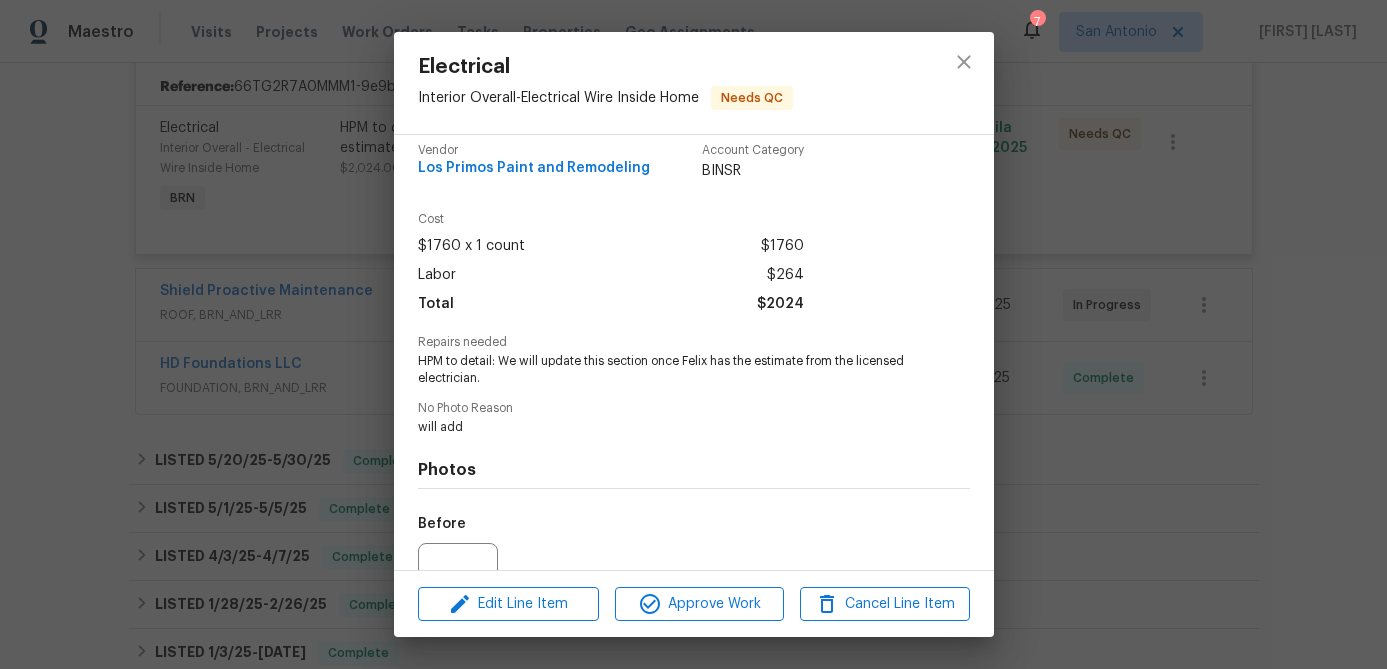 scroll, scrollTop: 0, scrollLeft: 0, axis: both 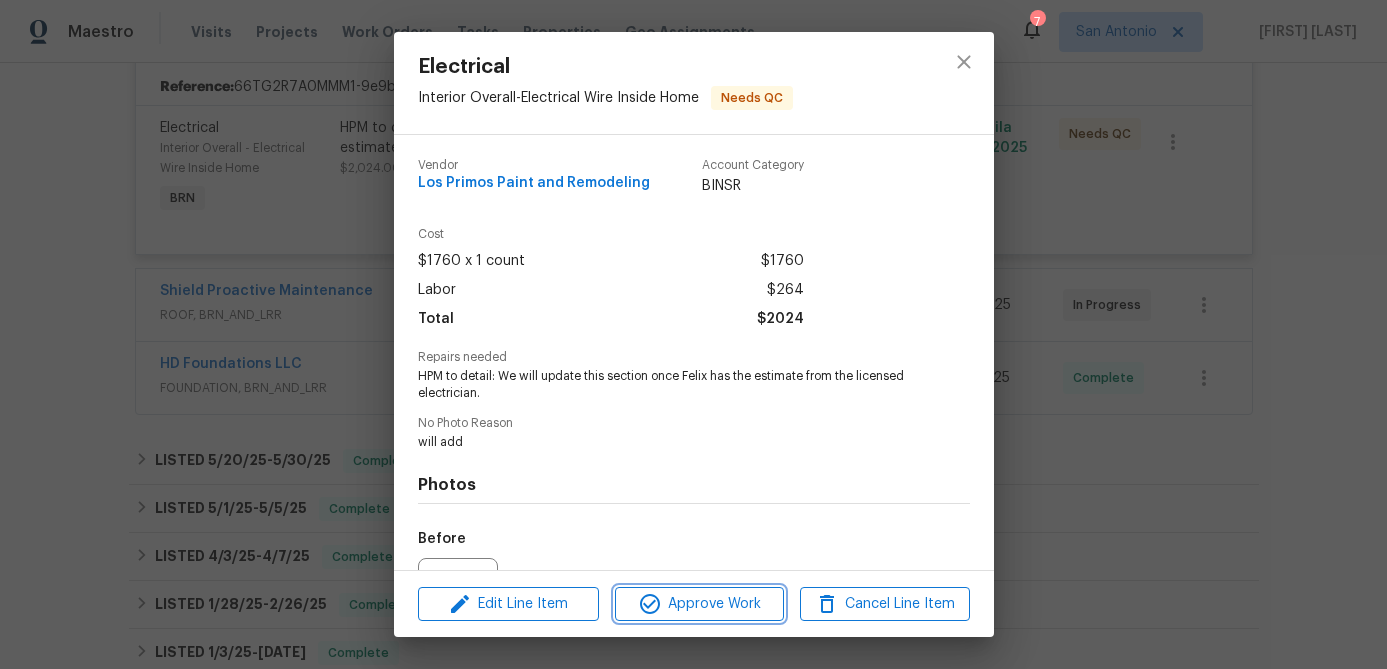 click on "Approve Work" at bounding box center (699, 604) 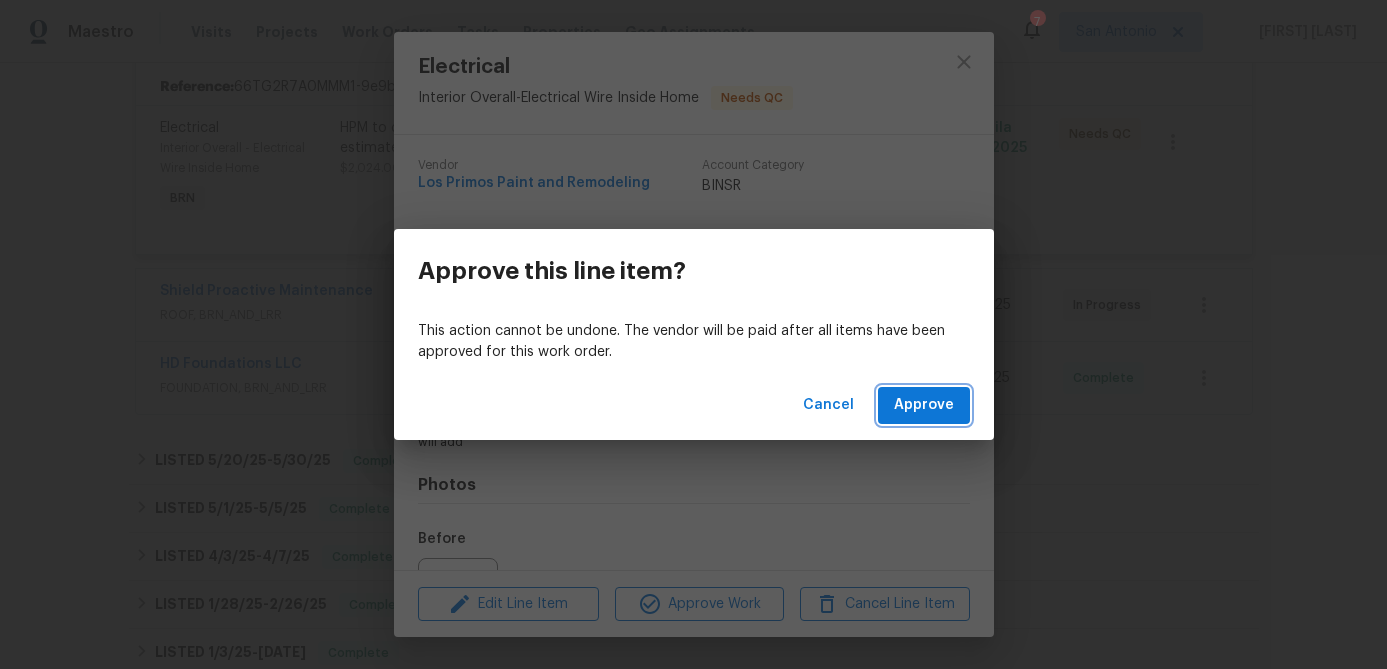 click on "Approve" at bounding box center [924, 405] 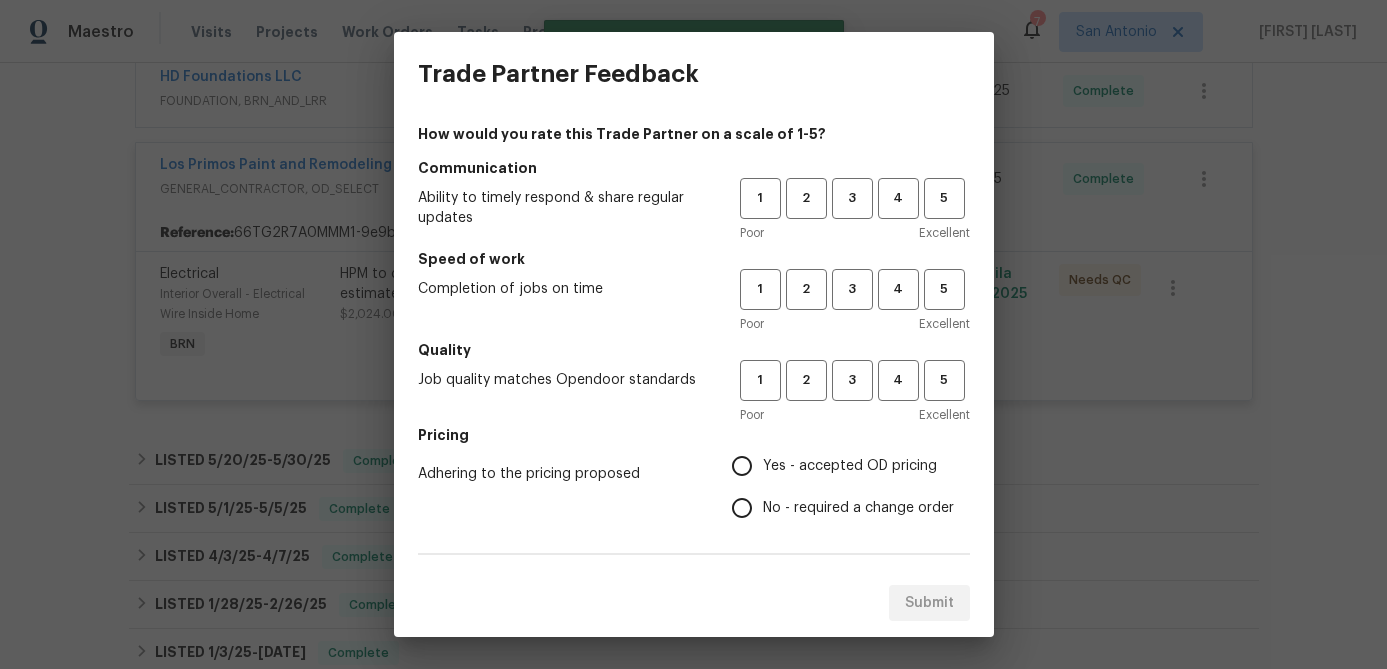 scroll, scrollTop: 177, scrollLeft: 0, axis: vertical 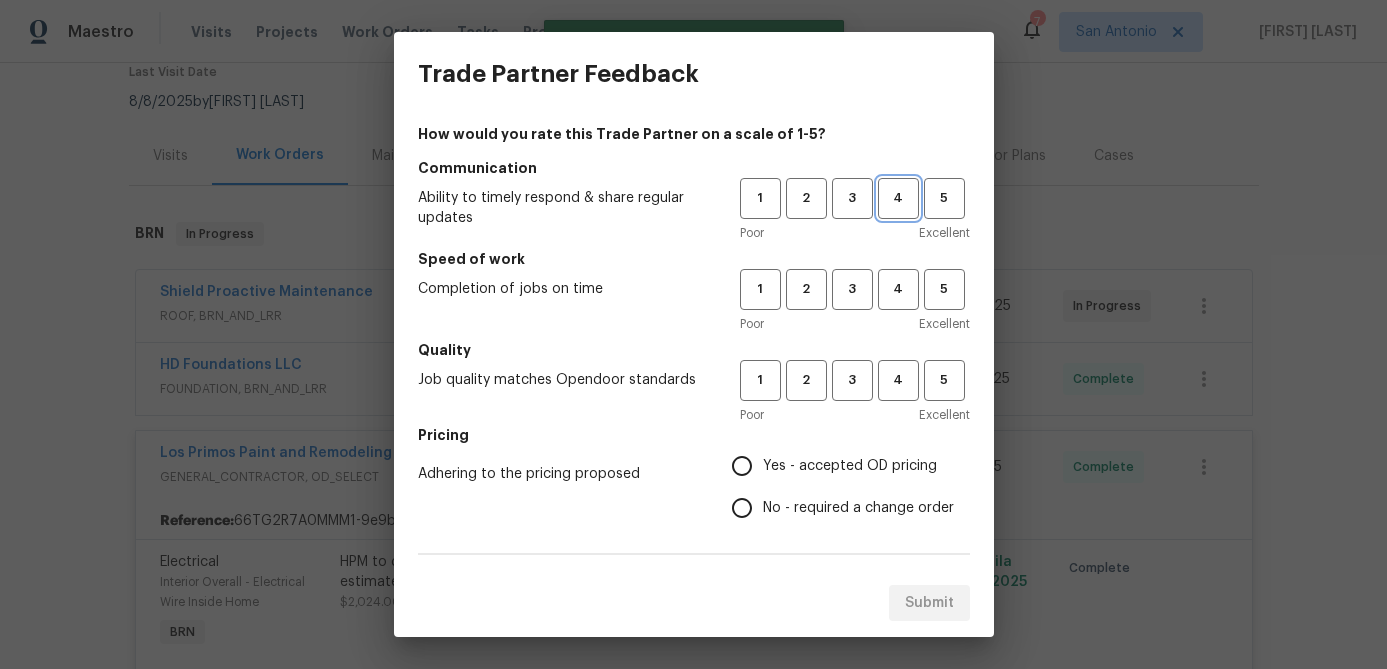 click on "4" at bounding box center (898, 198) 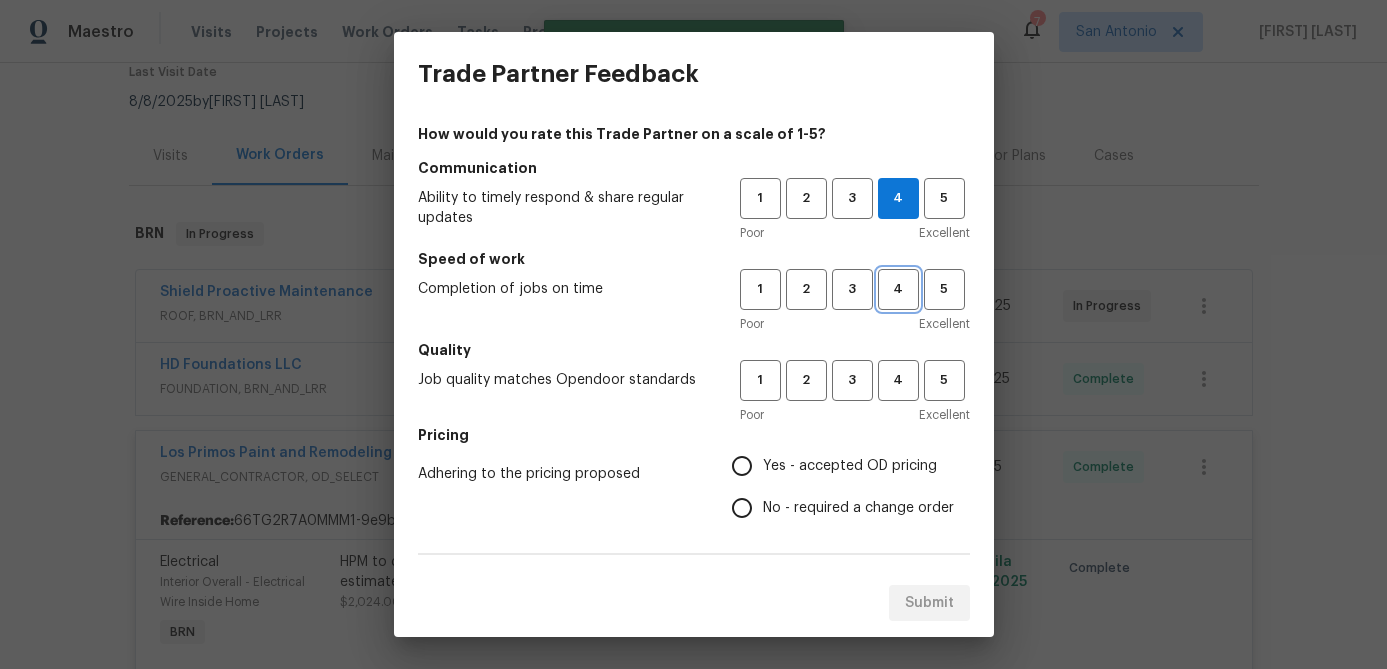 click on "4" at bounding box center (898, 289) 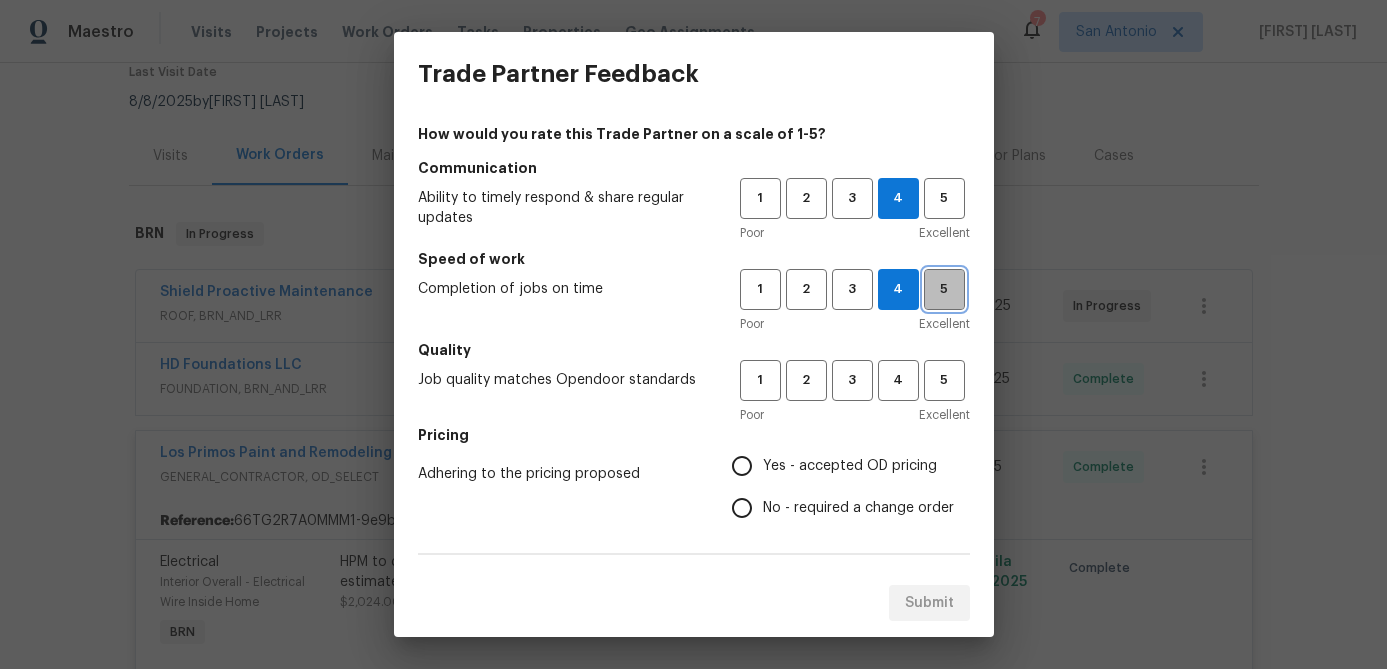click on "5" at bounding box center [944, 289] 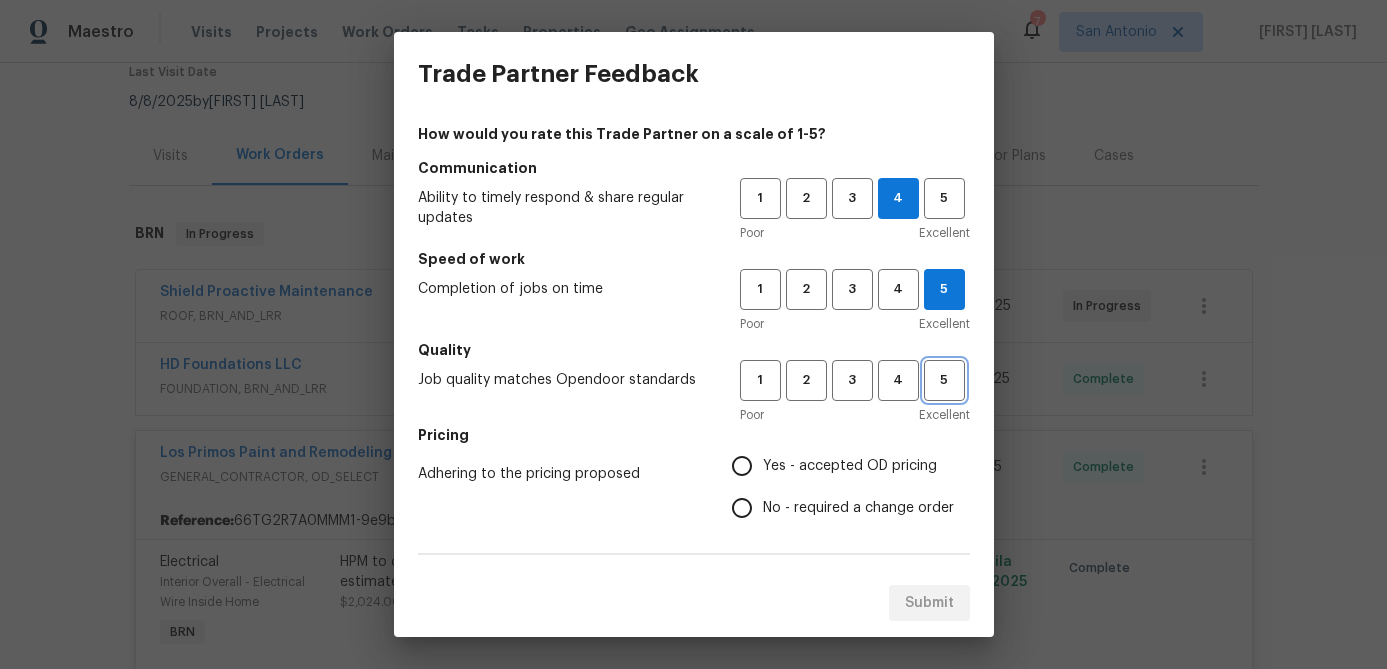 click on "5" at bounding box center [944, 380] 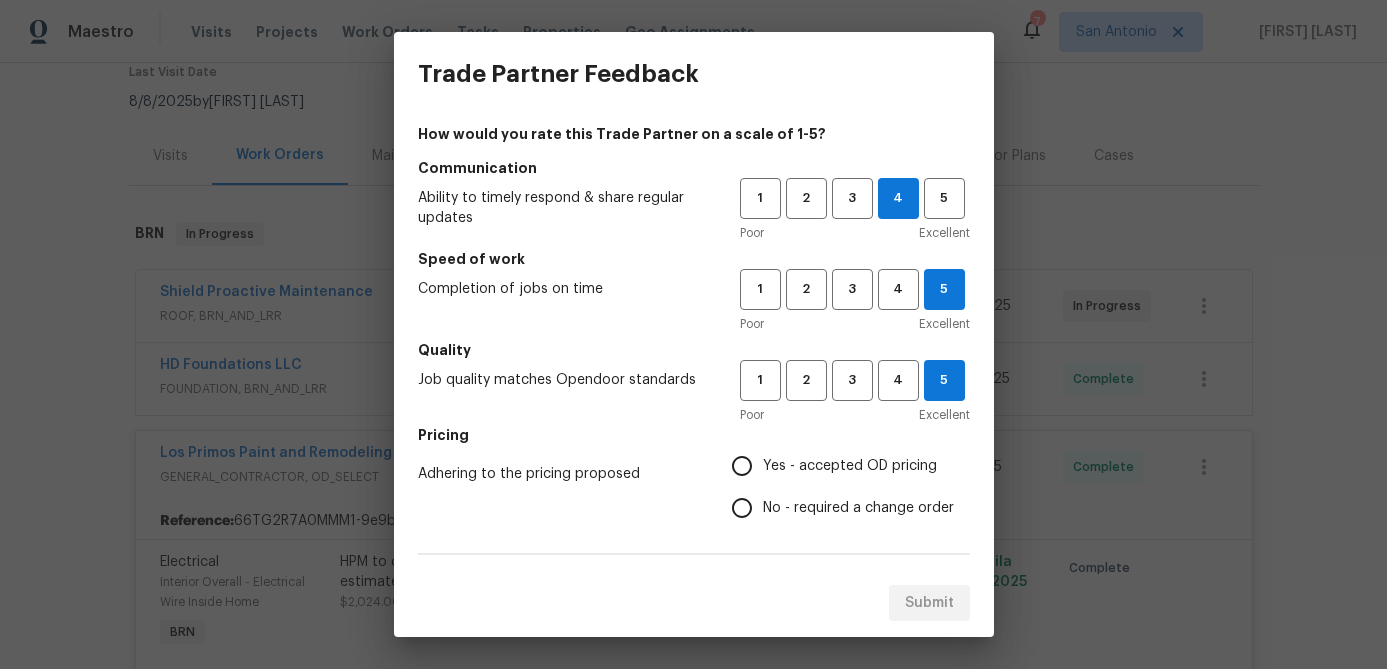 click on "Yes - accepted OD pricing" at bounding box center [742, 466] 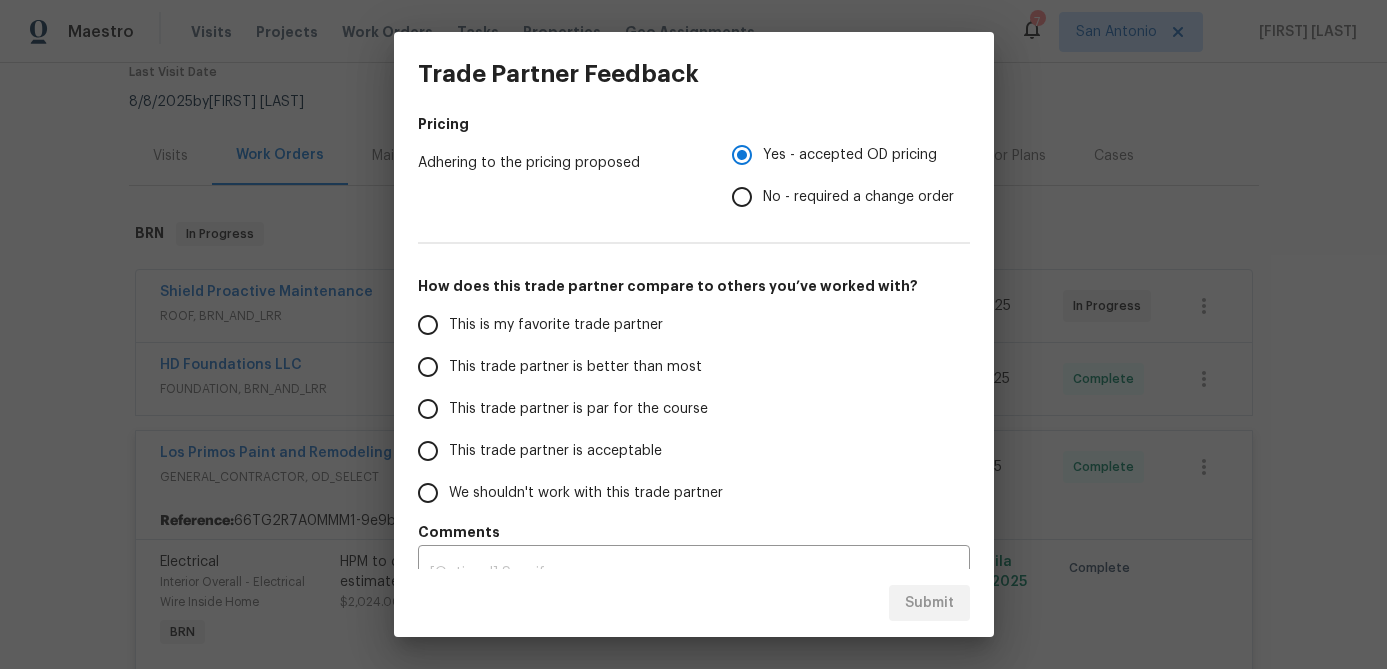 scroll, scrollTop: 346, scrollLeft: 0, axis: vertical 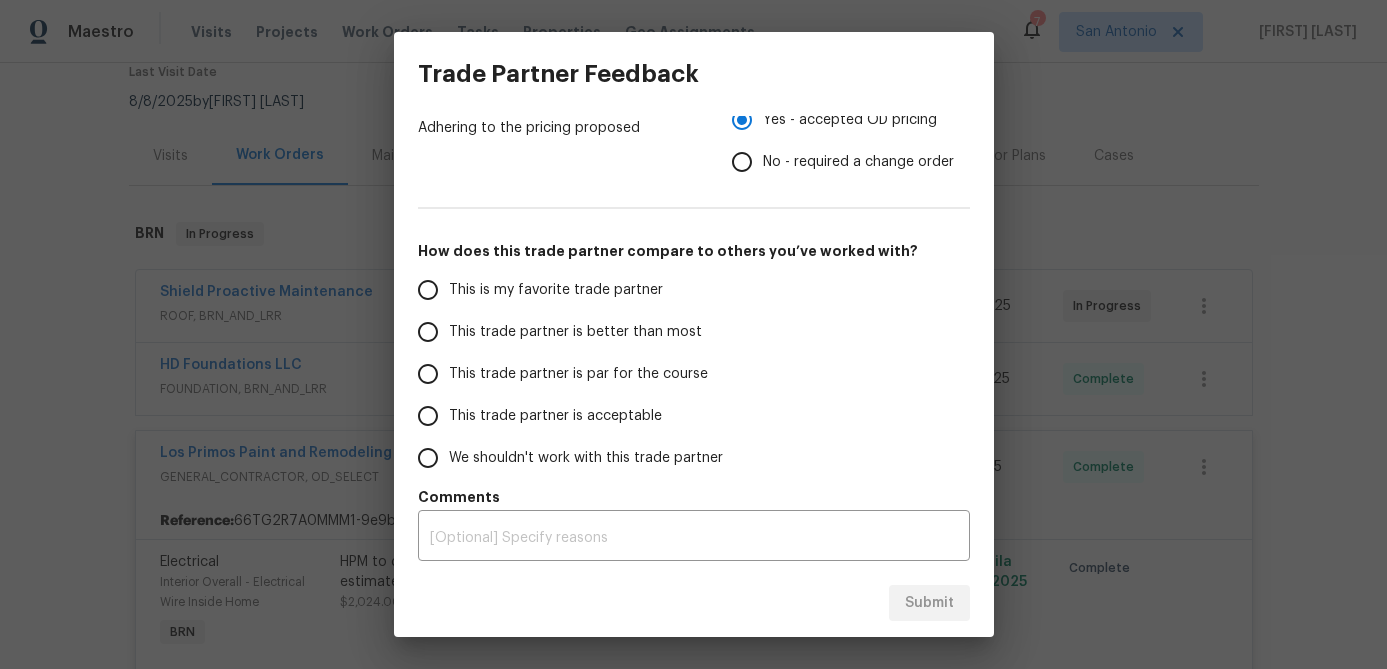 click on "This is my favorite trade partner" at bounding box center [428, 290] 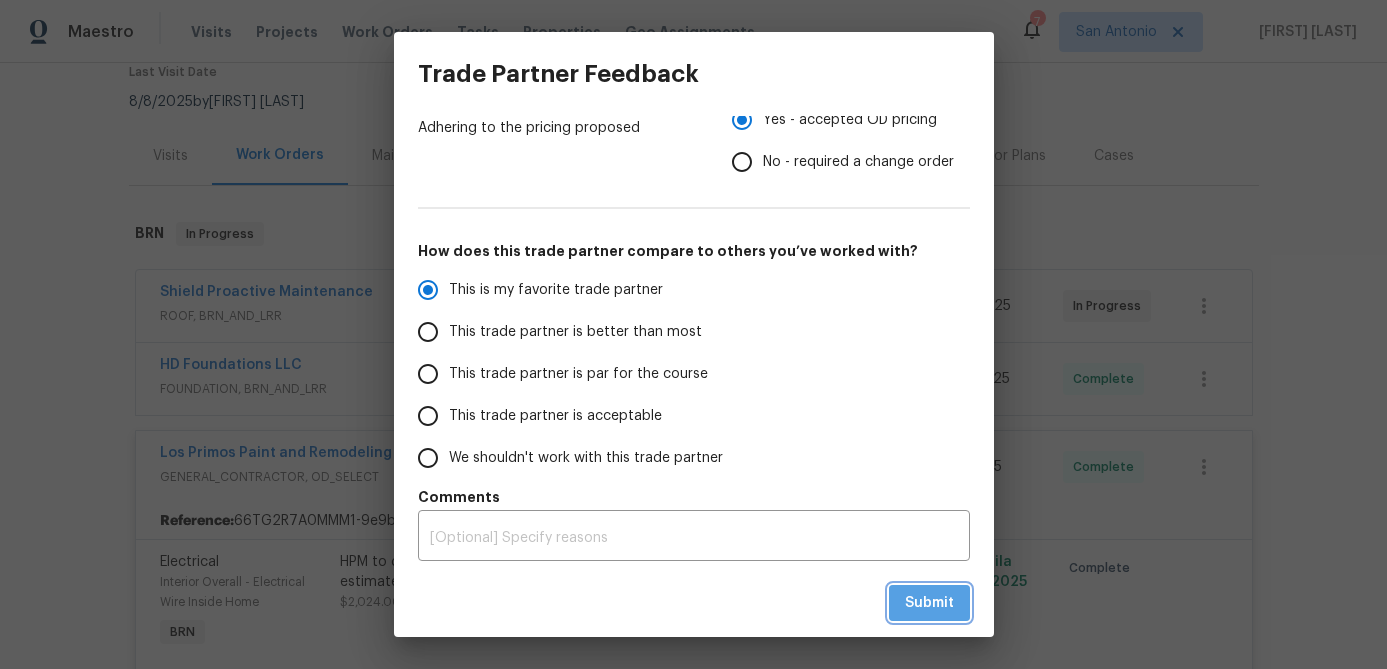 click on "Submit" at bounding box center [929, 603] 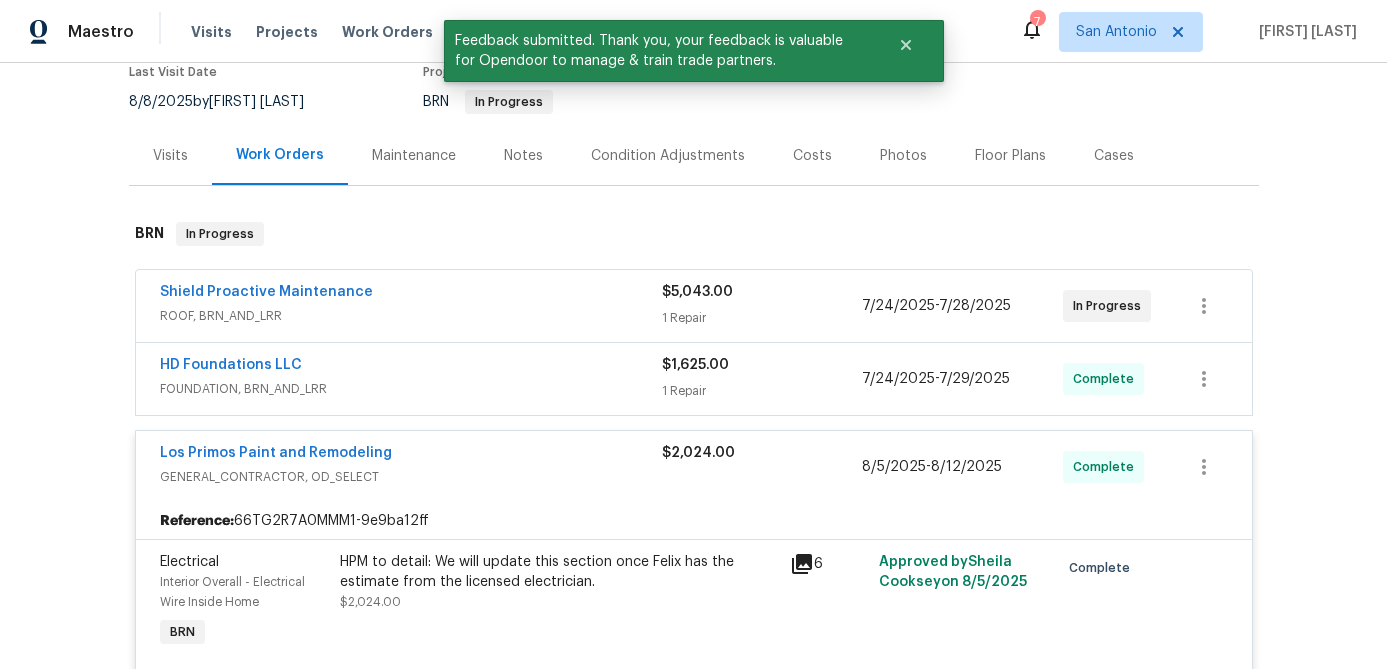 click on "GENERAL_CONTRACTOR, OD_SELECT" at bounding box center (411, 477) 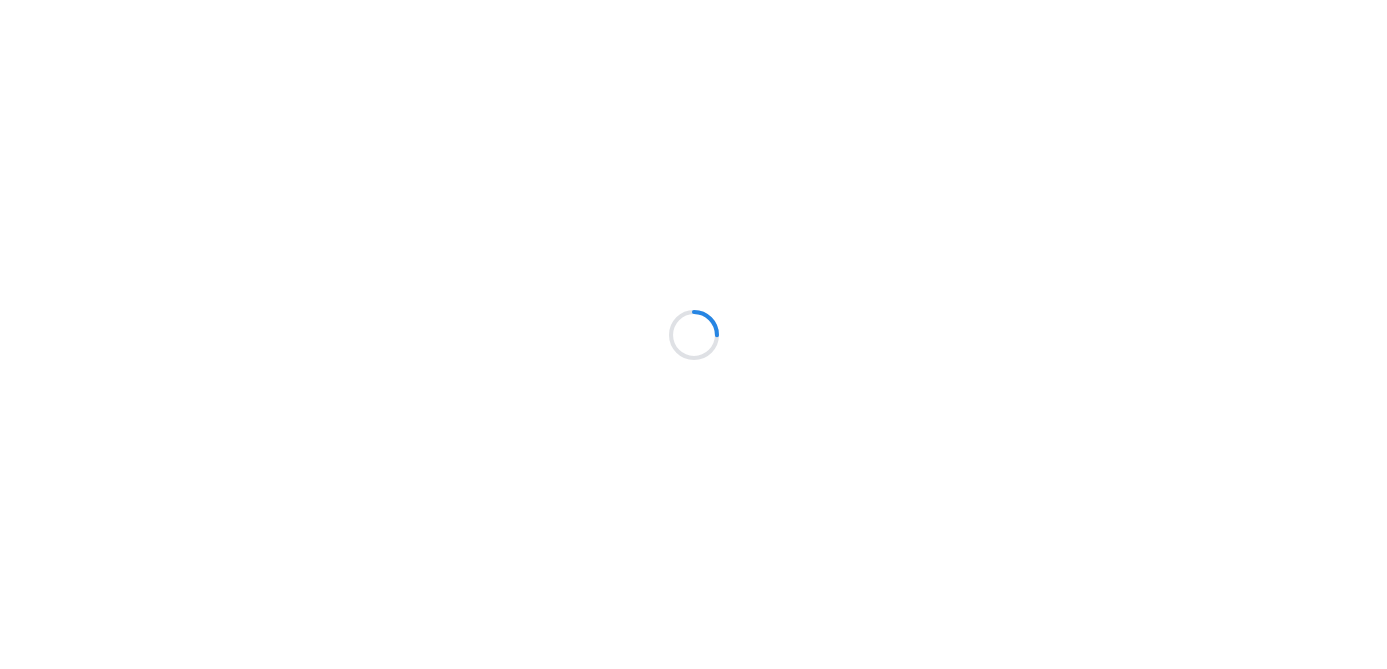 scroll, scrollTop: 0, scrollLeft: 0, axis: both 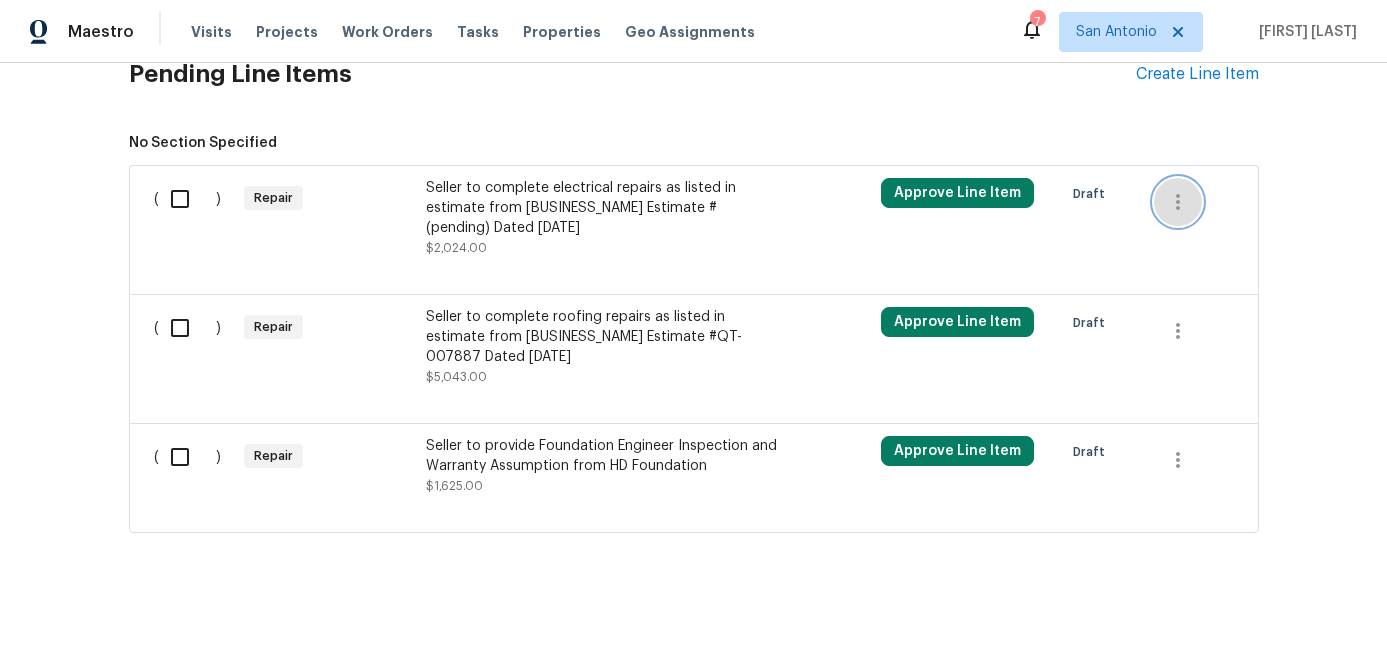 click 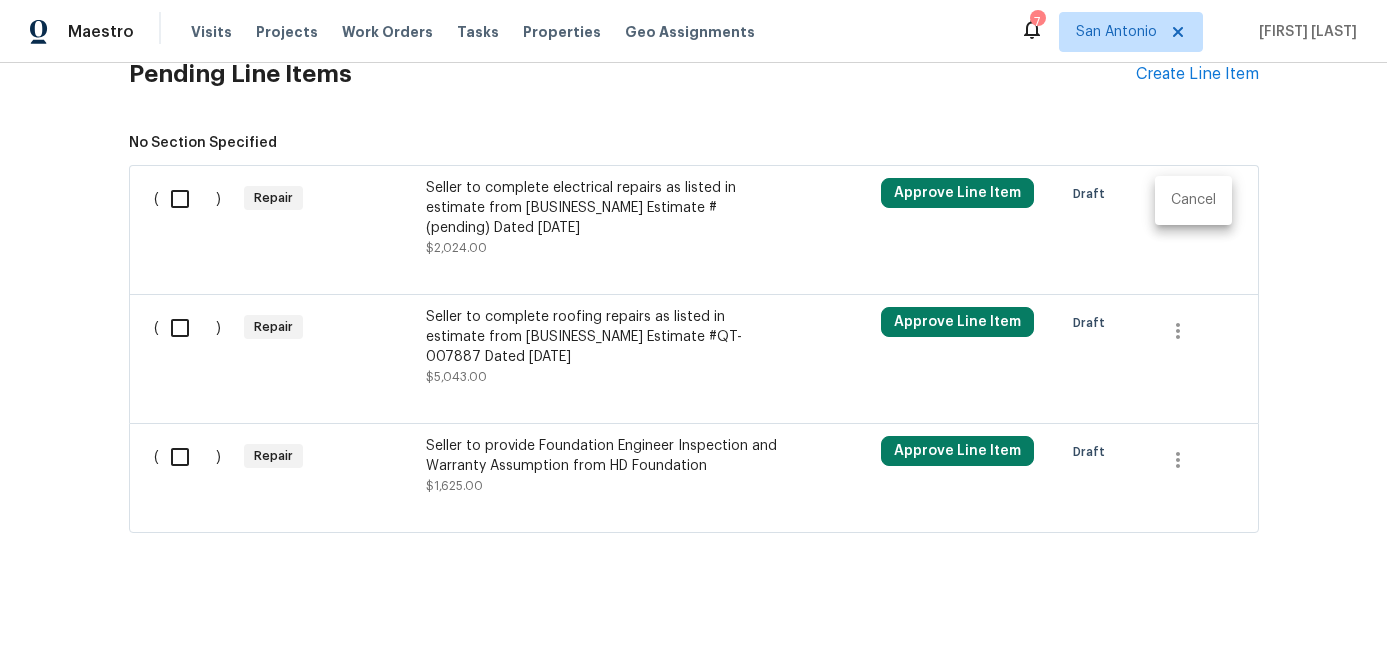 click on "Cancel" at bounding box center (1193, 200) 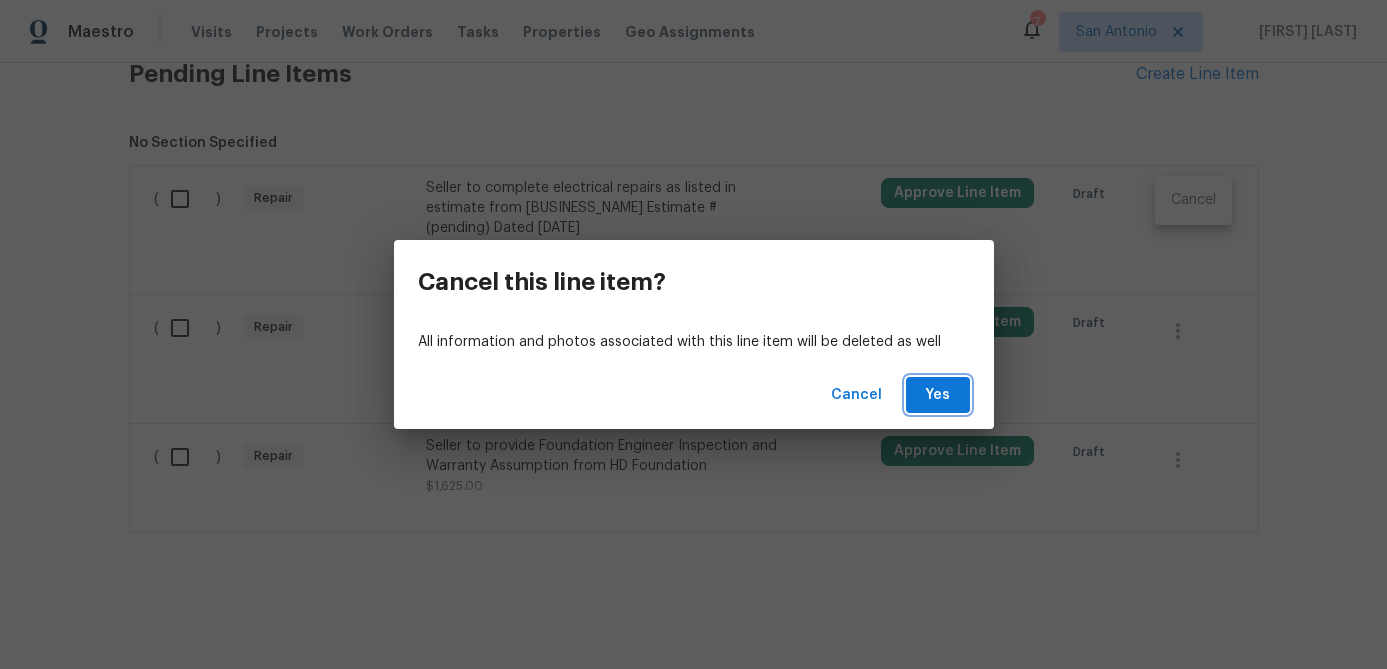 click on "Yes" at bounding box center [938, 395] 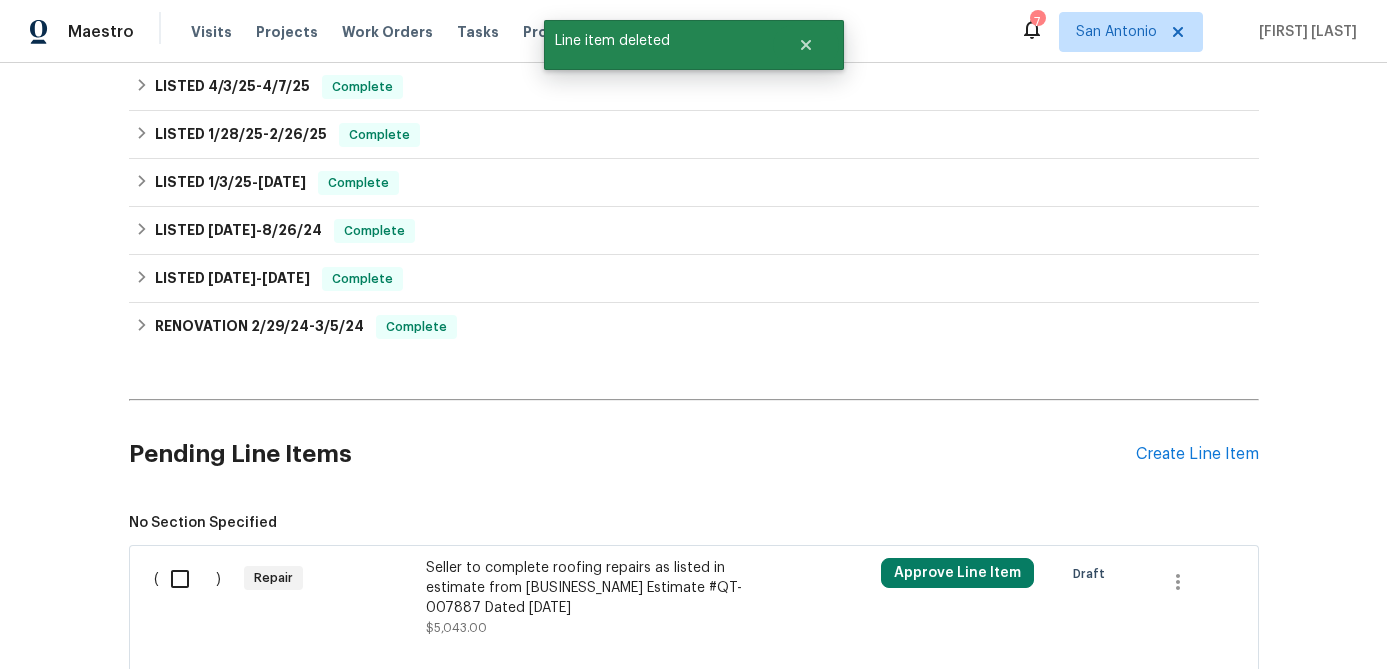 scroll, scrollTop: 973, scrollLeft: 0, axis: vertical 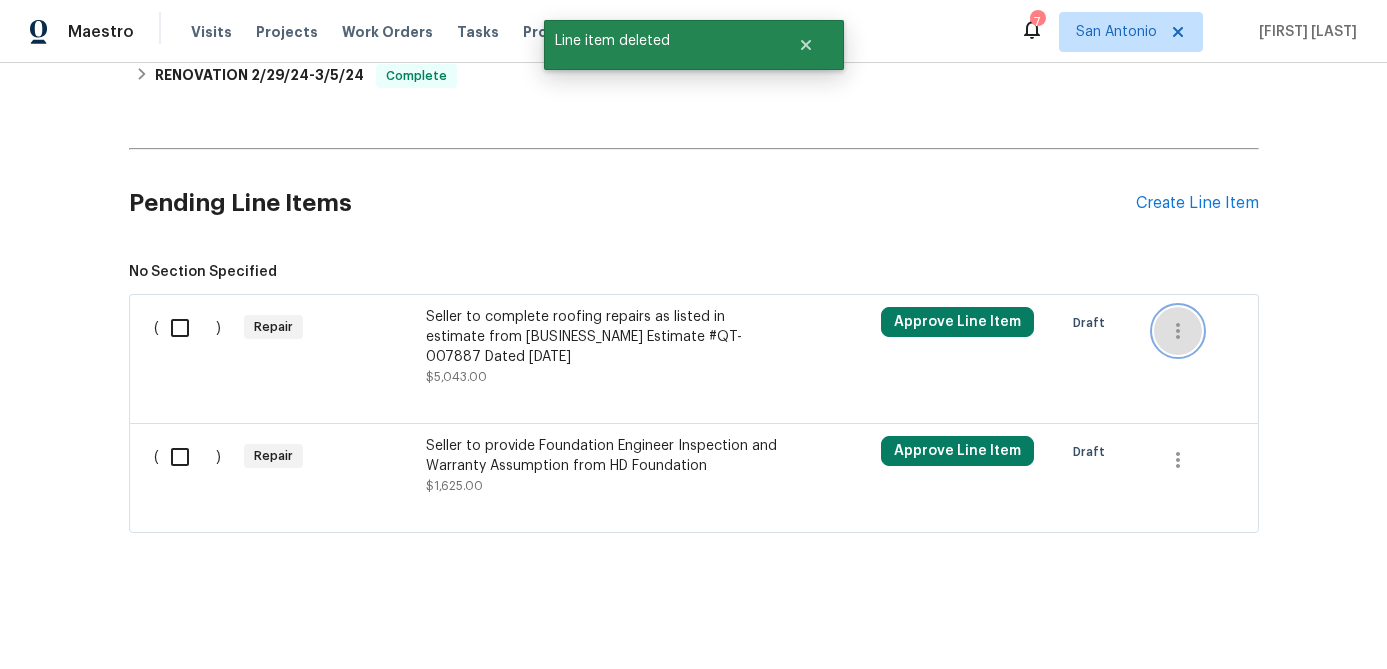 click 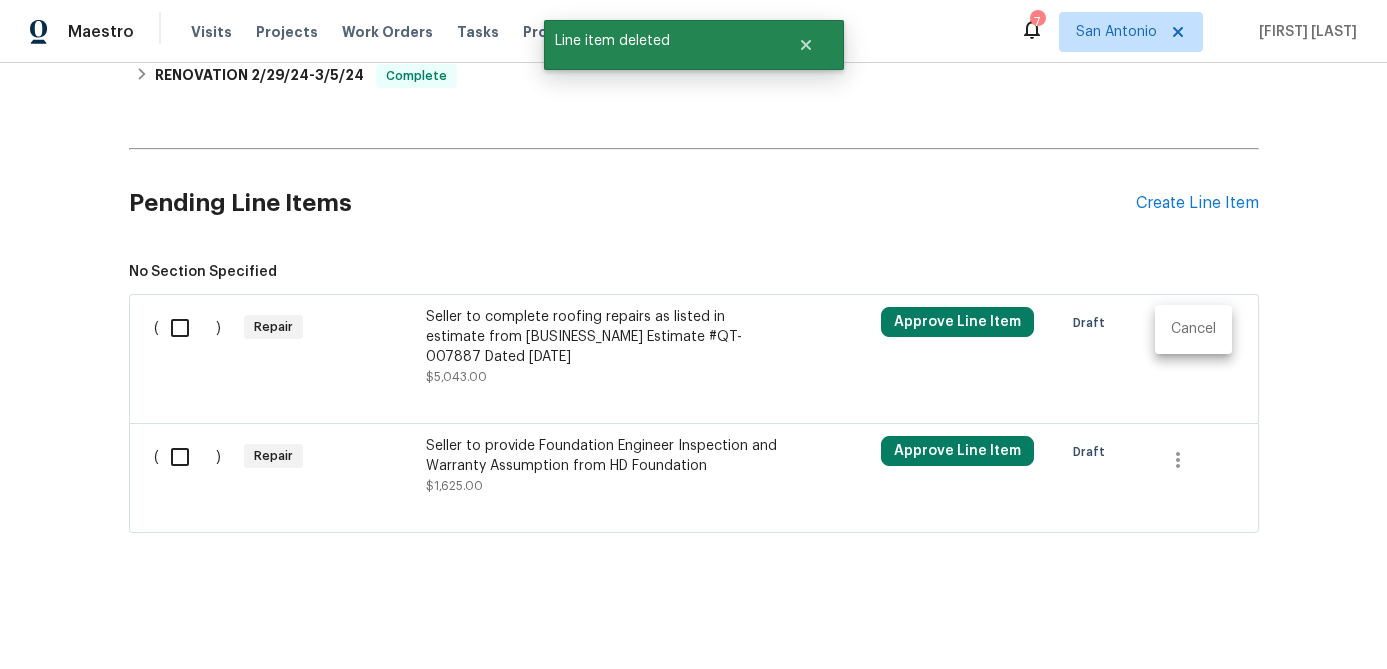 click on "Cancel" at bounding box center [1193, 329] 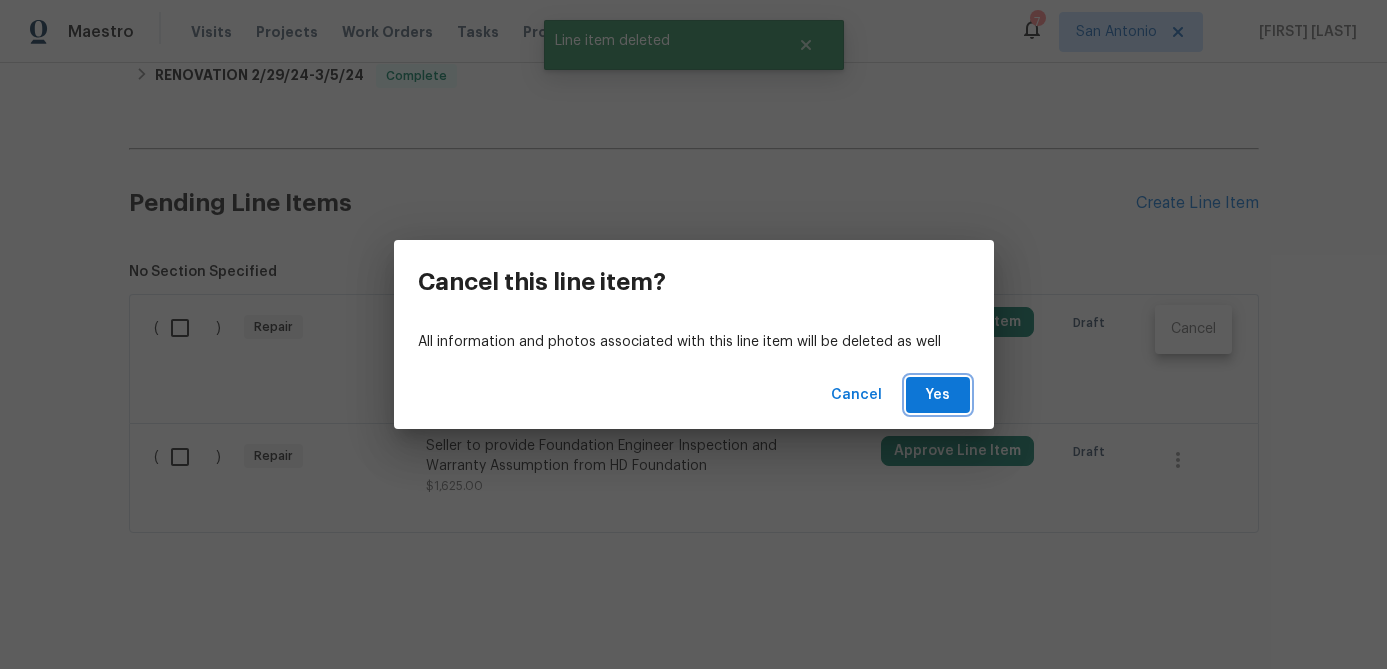 click on "Yes" at bounding box center [938, 395] 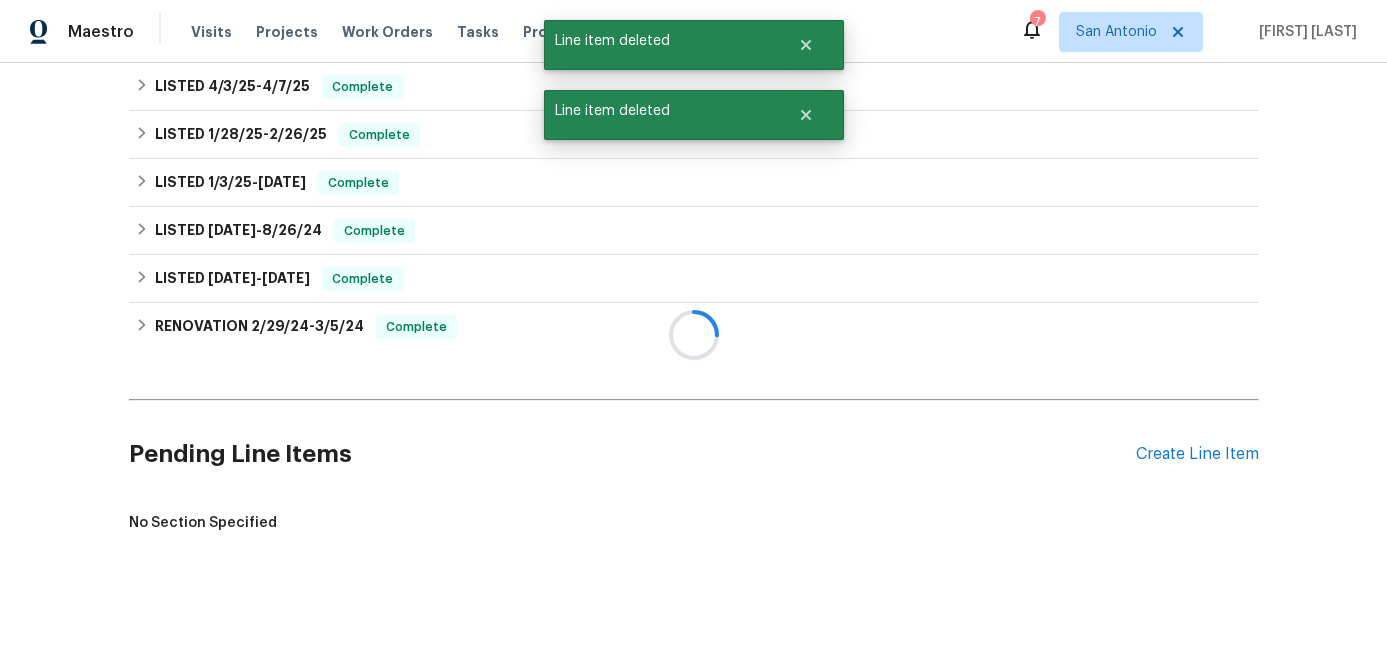 scroll, scrollTop: 843, scrollLeft: 0, axis: vertical 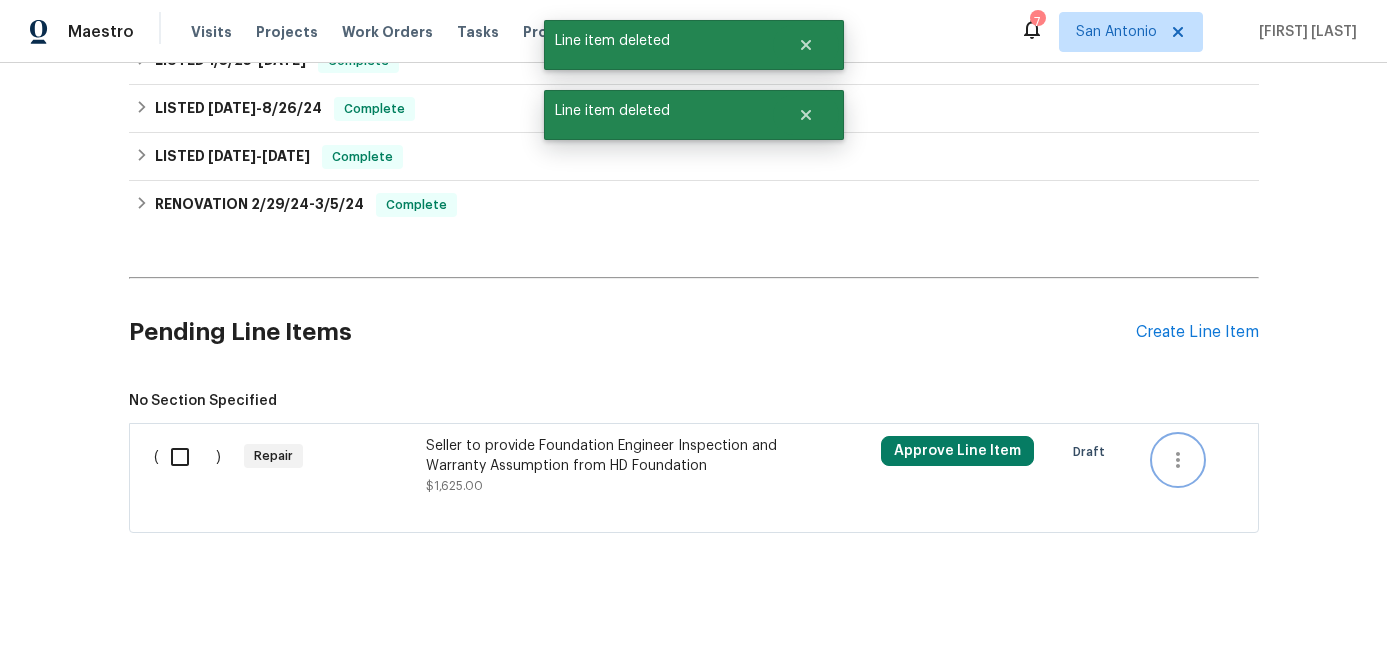 click 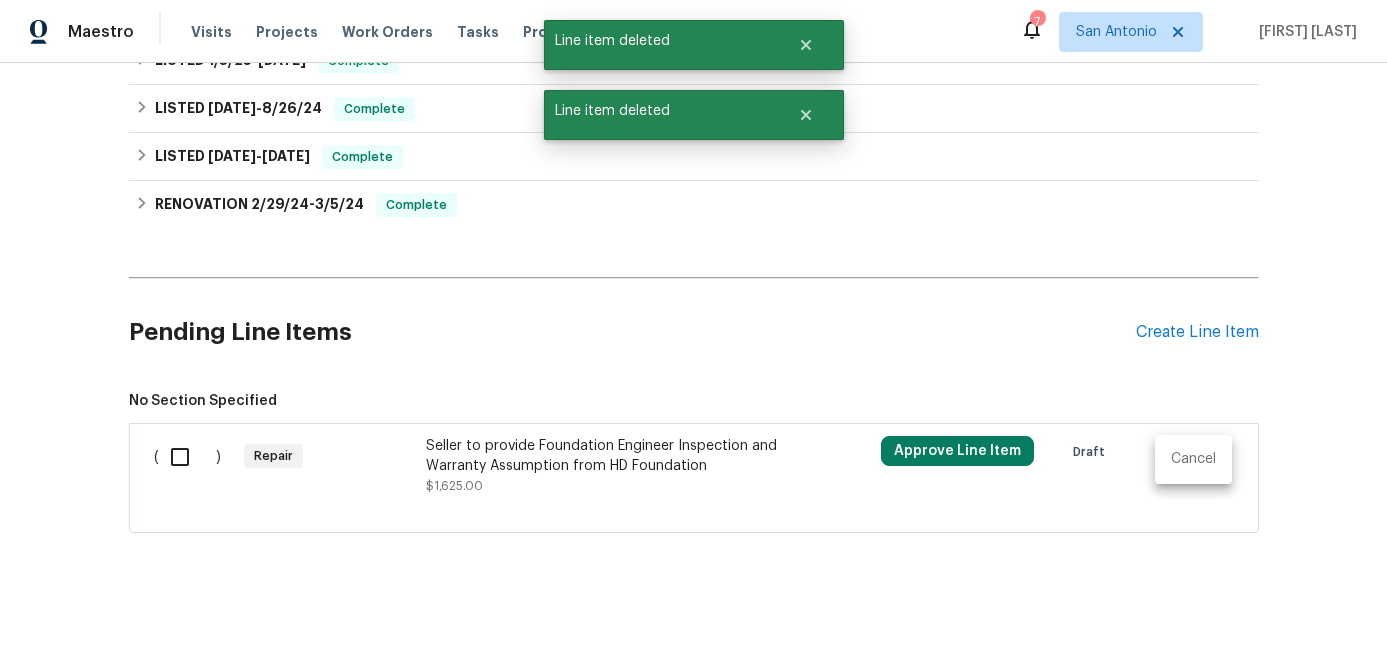 click on "Cancel" at bounding box center [1193, 459] 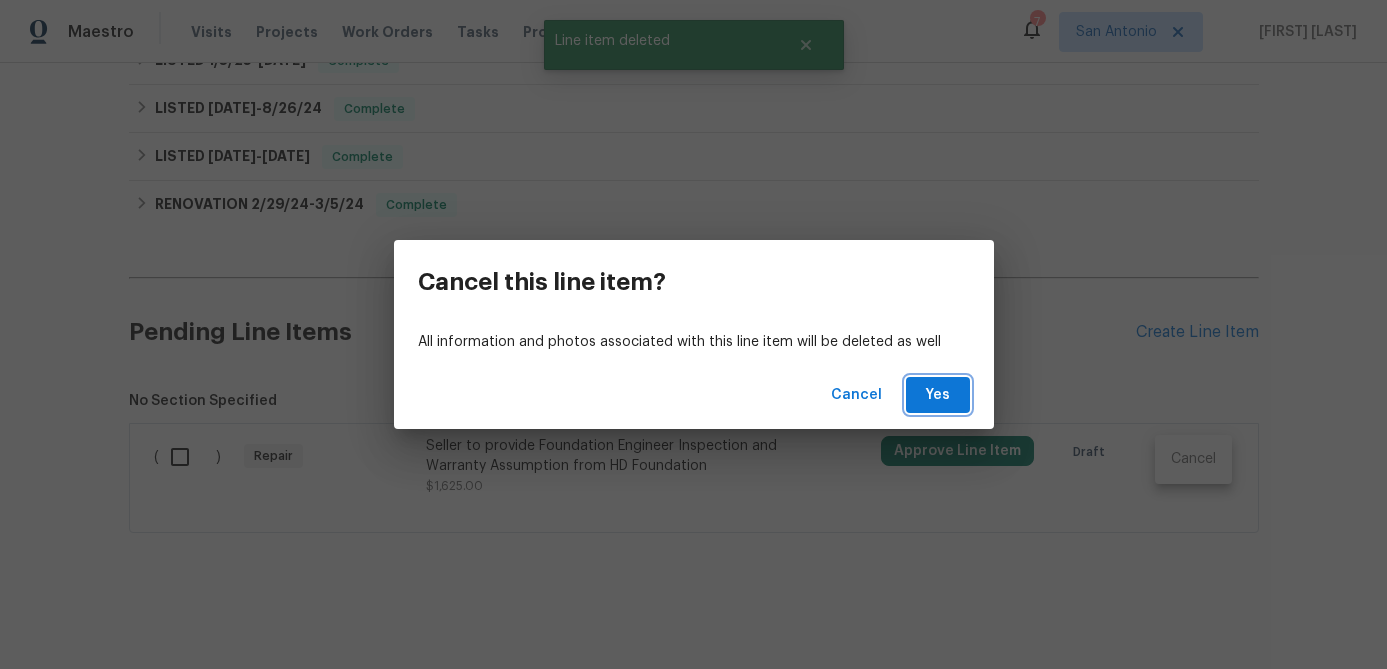 click on "Yes" at bounding box center [938, 395] 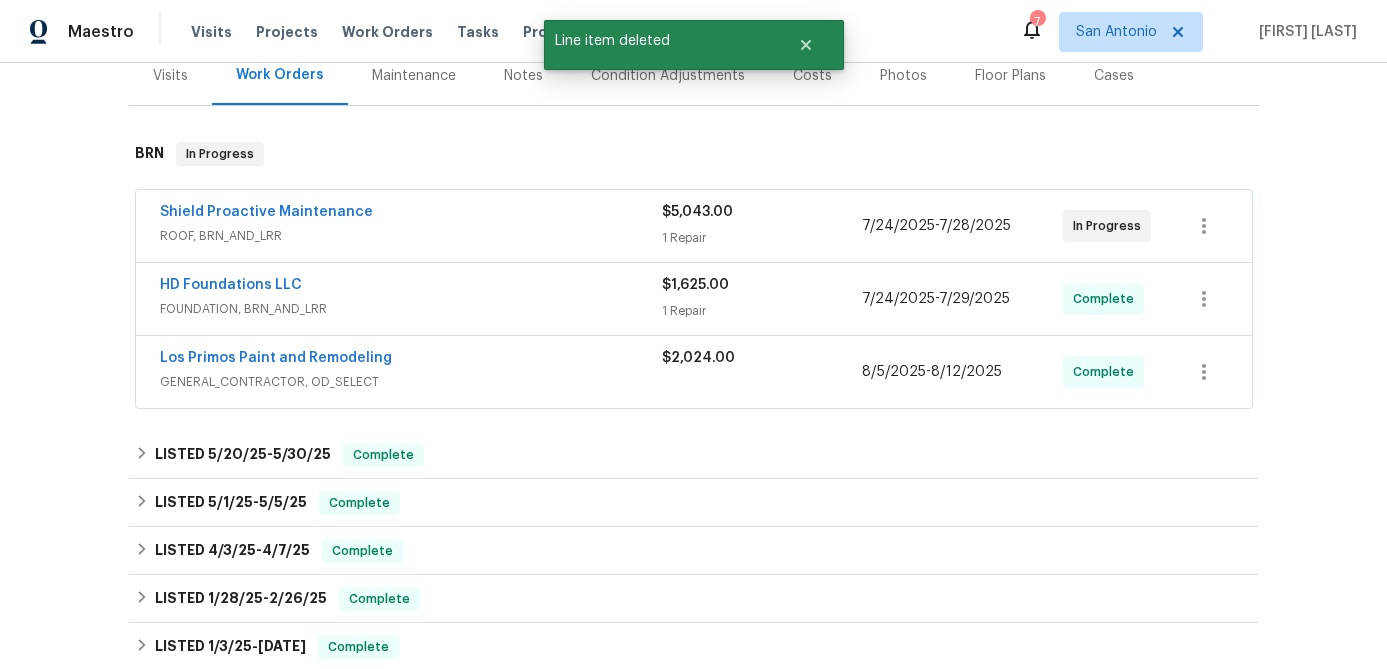 scroll, scrollTop: 0, scrollLeft: 0, axis: both 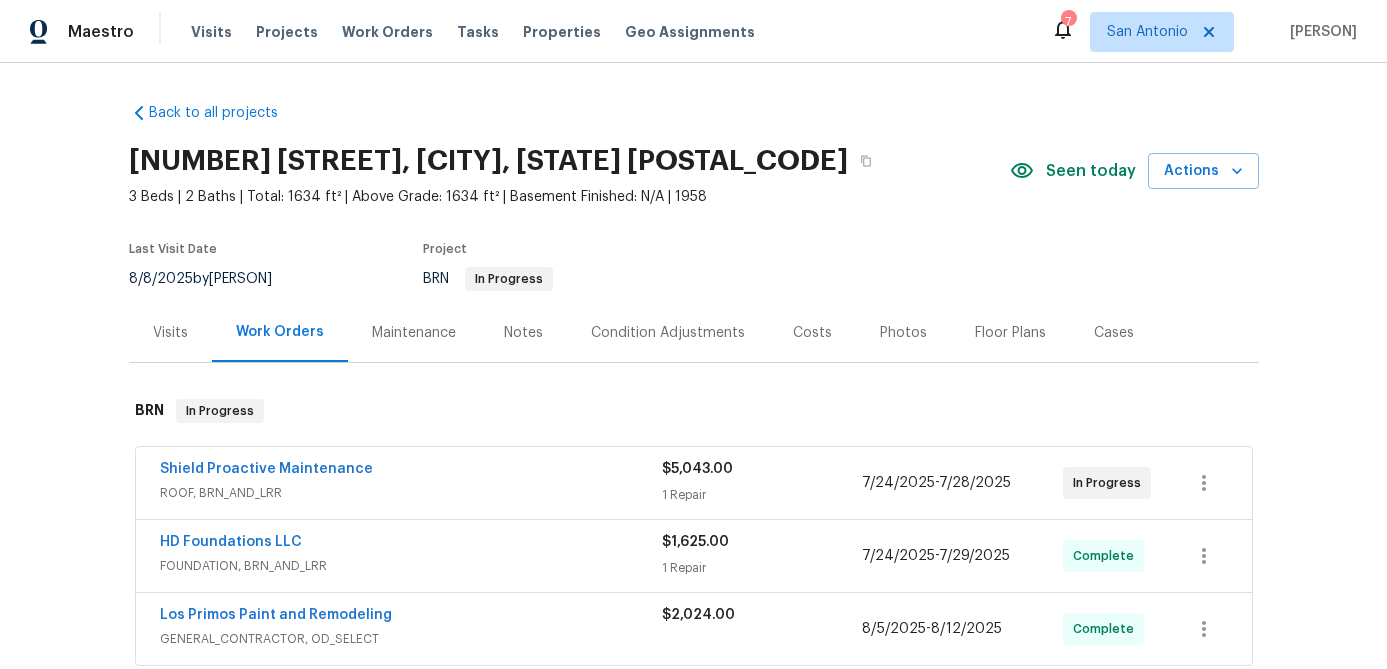 click on "Notes" at bounding box center [523, 333] 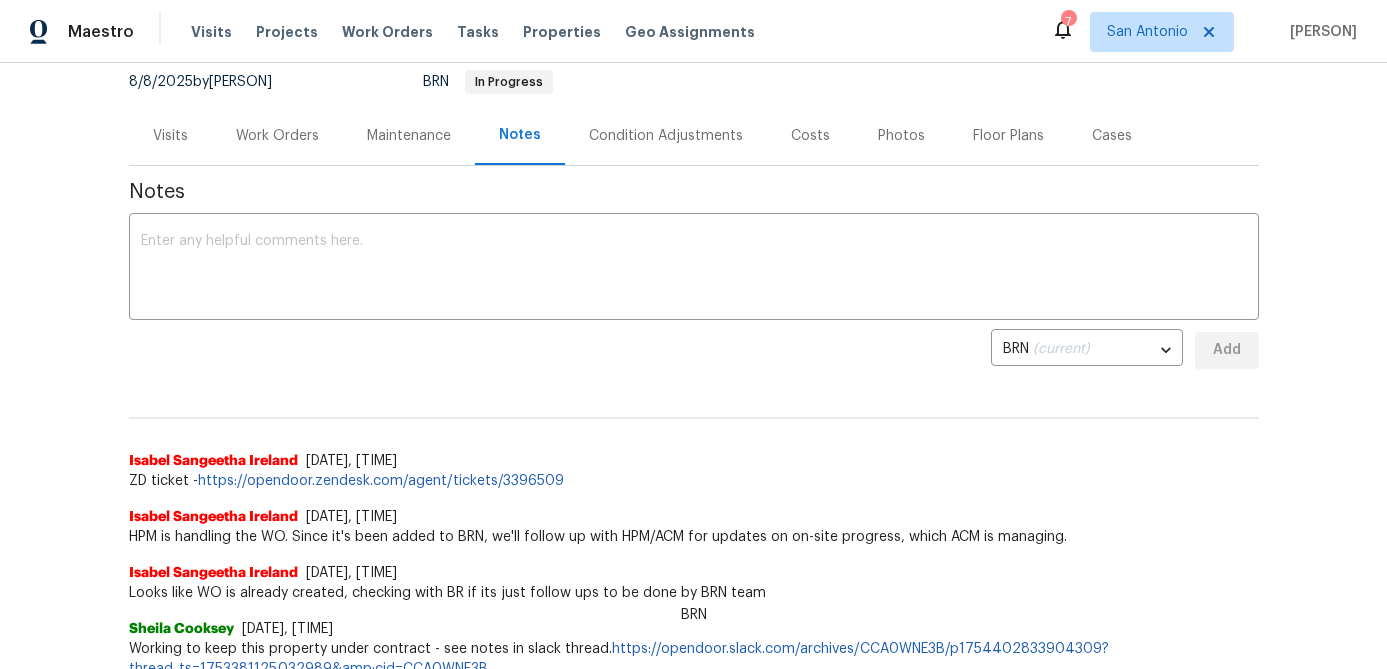 scroll, scrollTop: 254, scrollLeft: 0, axis: vertical 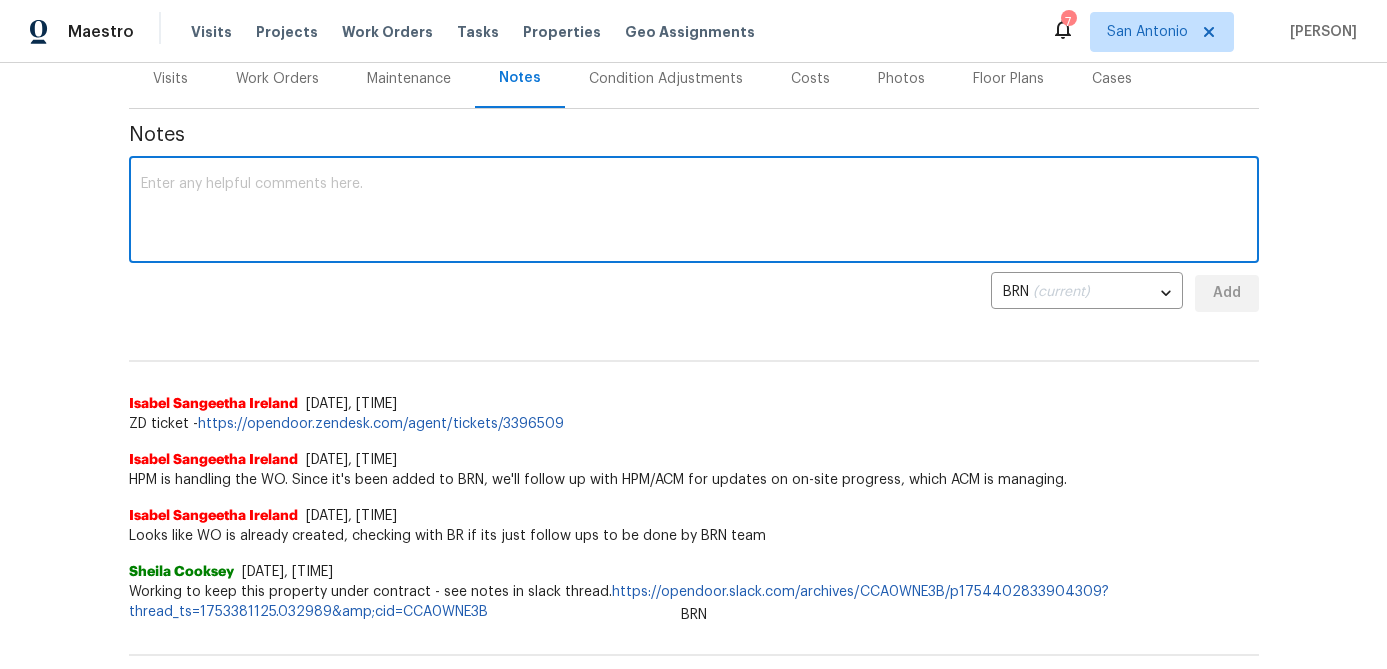 click at bounding box center [694, 212] 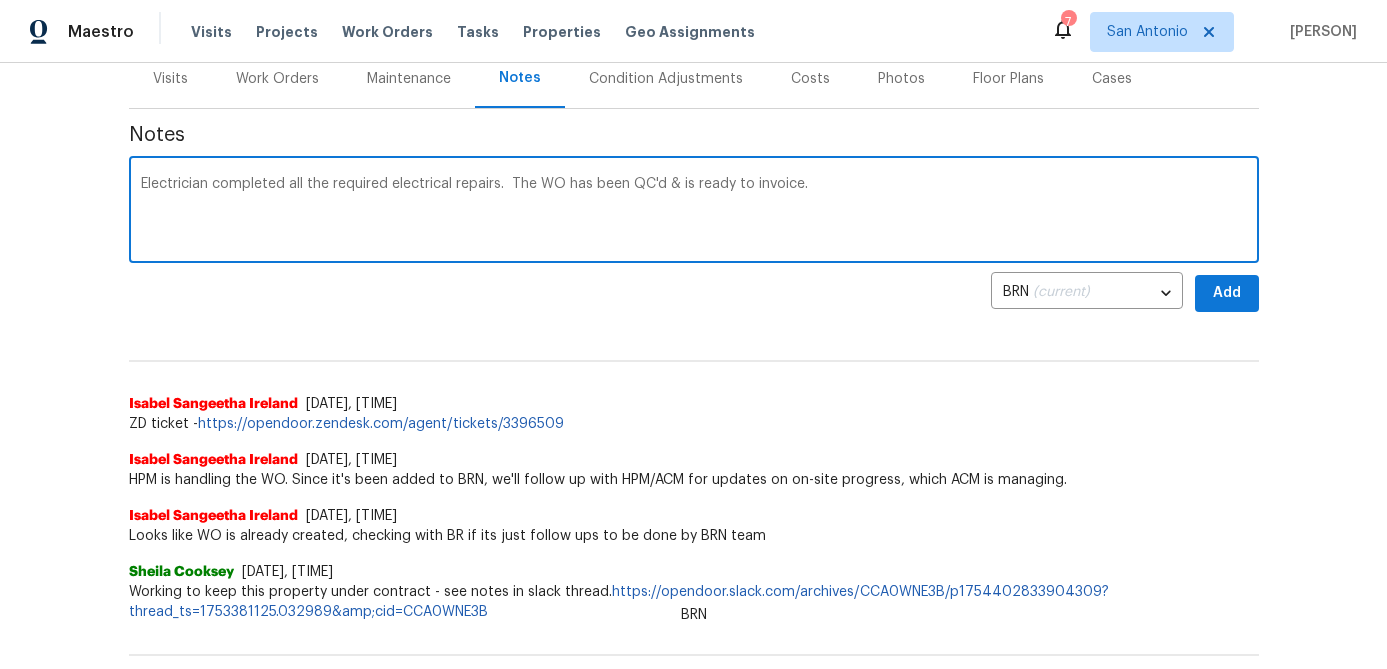 type on "Electrician completed all the required electrical repairs.  The WO has been QC'd & is ready to invoice." 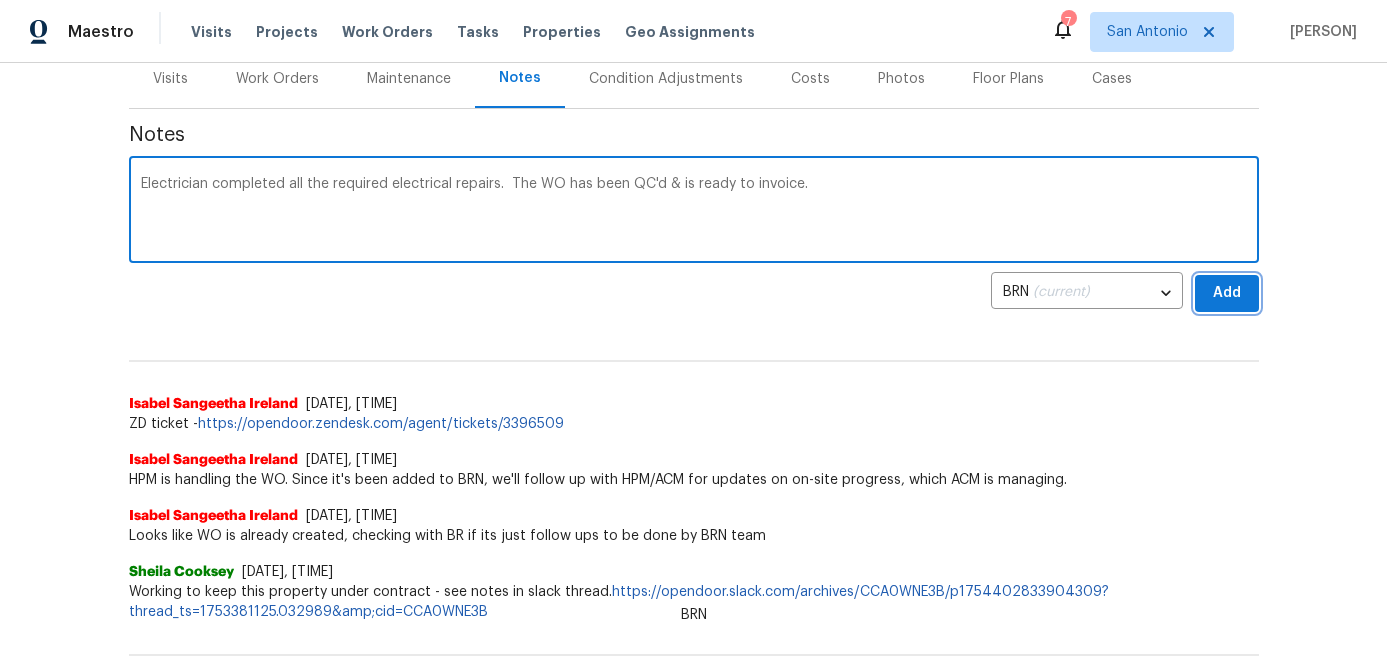 click on "Add" at bounding box center (1227, 293) 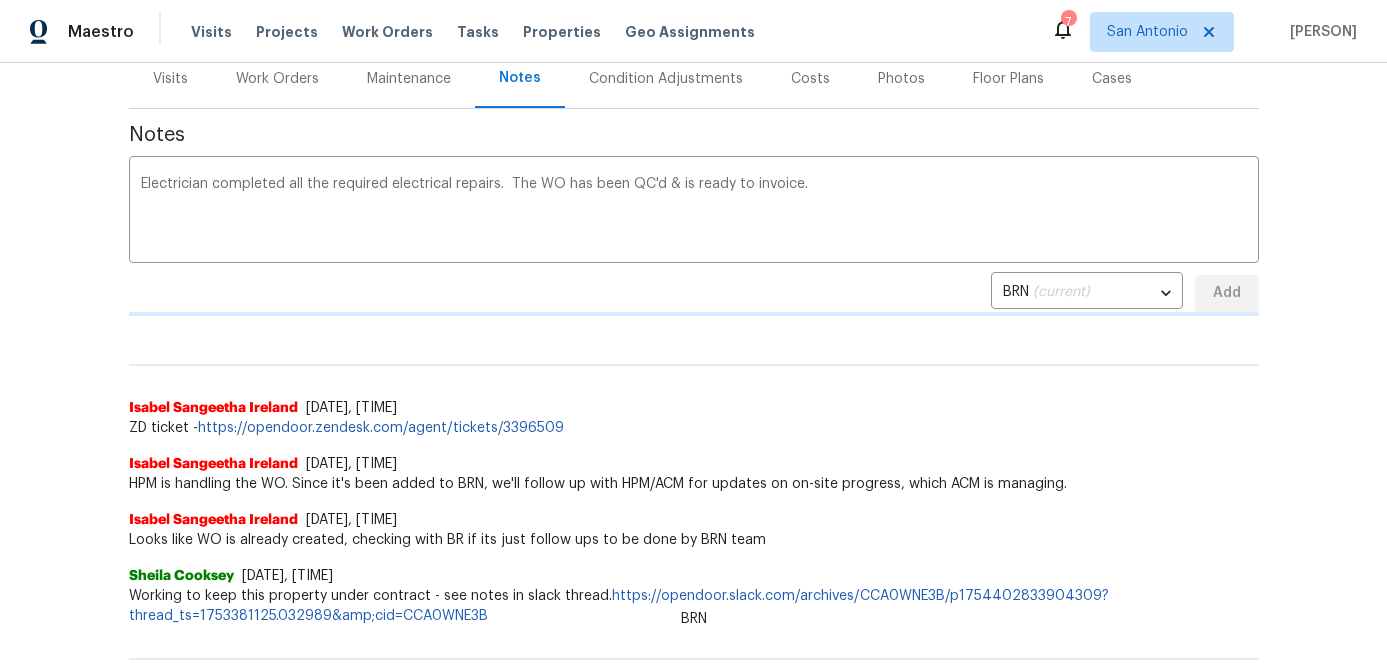 type 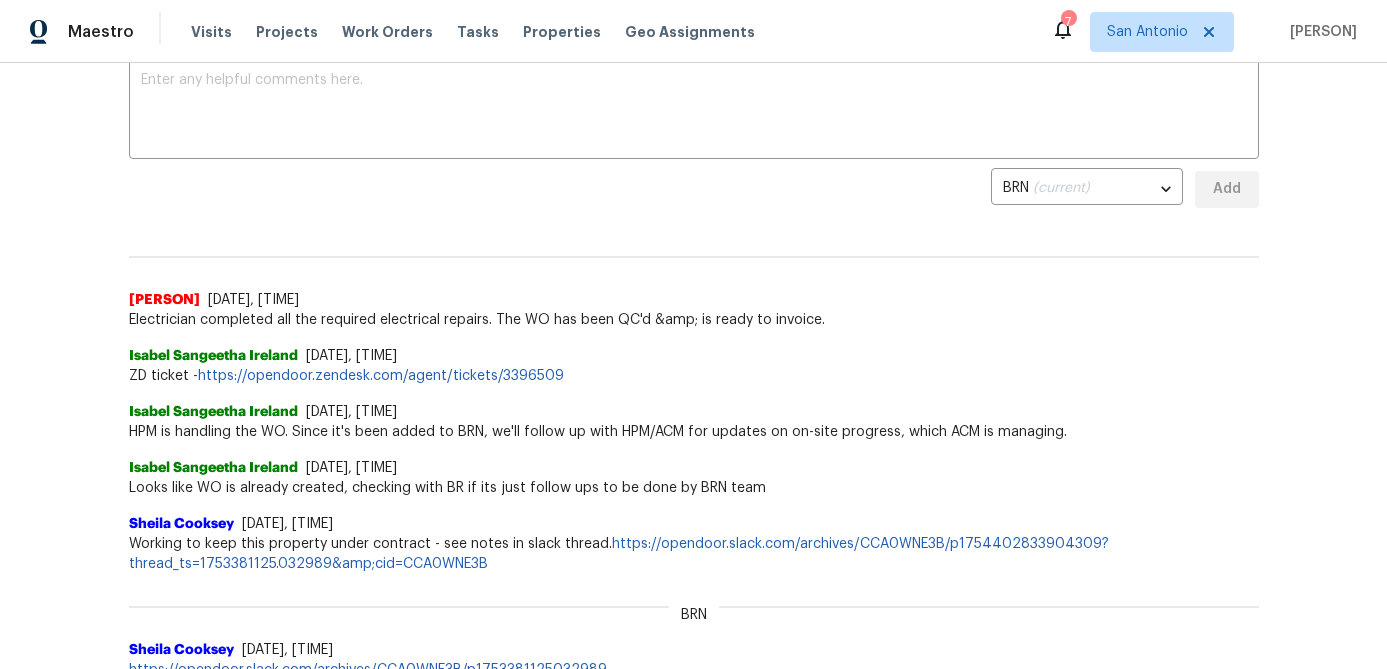 scroll, scrollTop: 0, scrollLeft: 0, axis: both 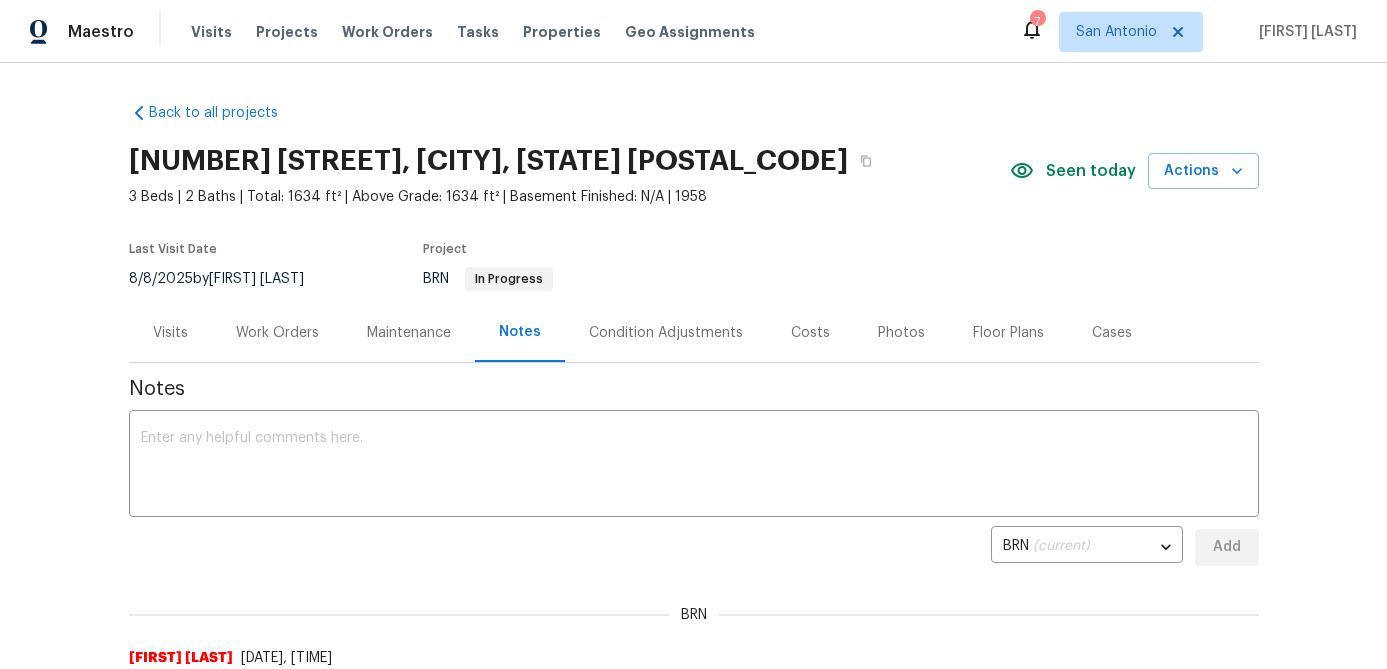 click on "Work Orders" at bounding box center [277, 333] 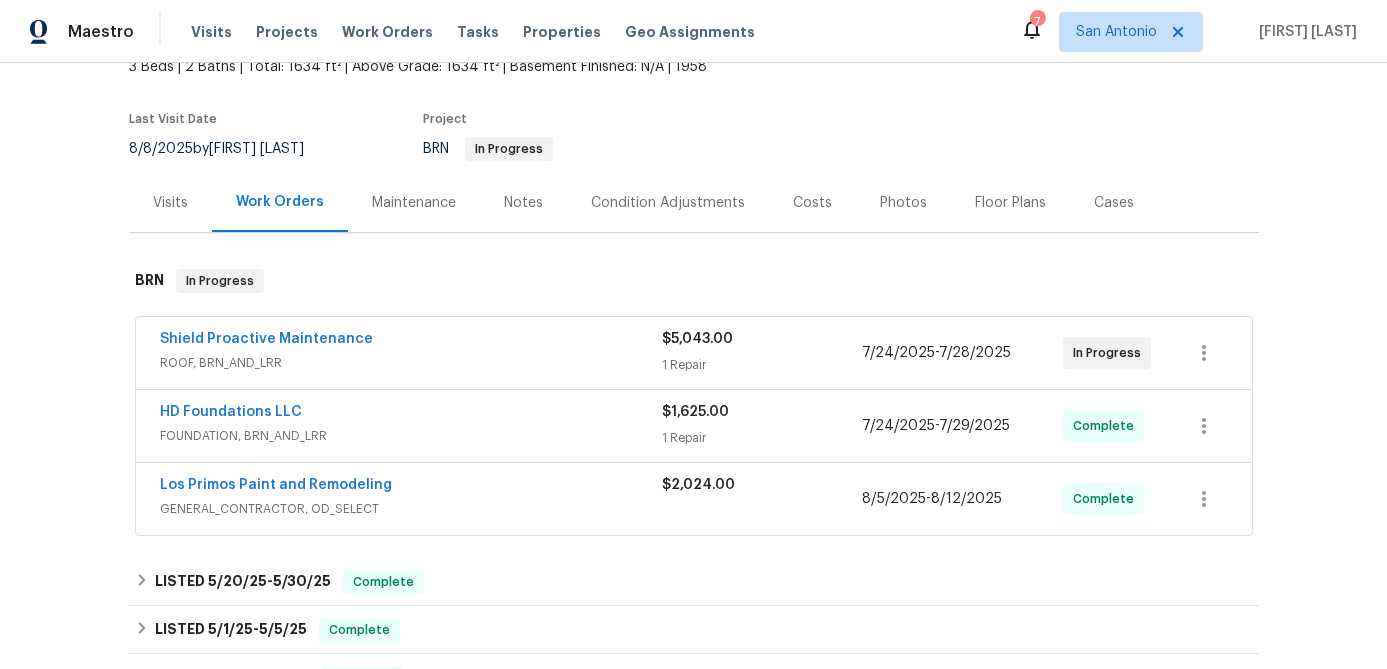 scroll, scrollTop: 0, scrollLeft: 0, axis: both 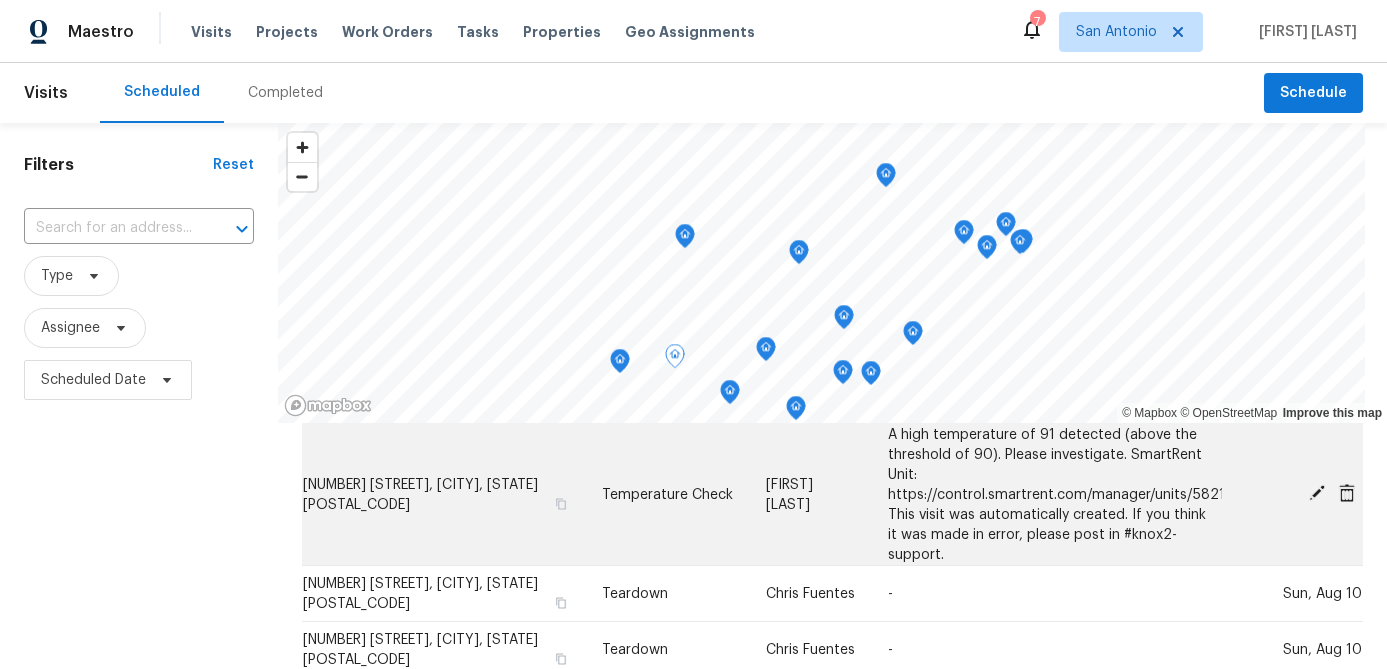 click 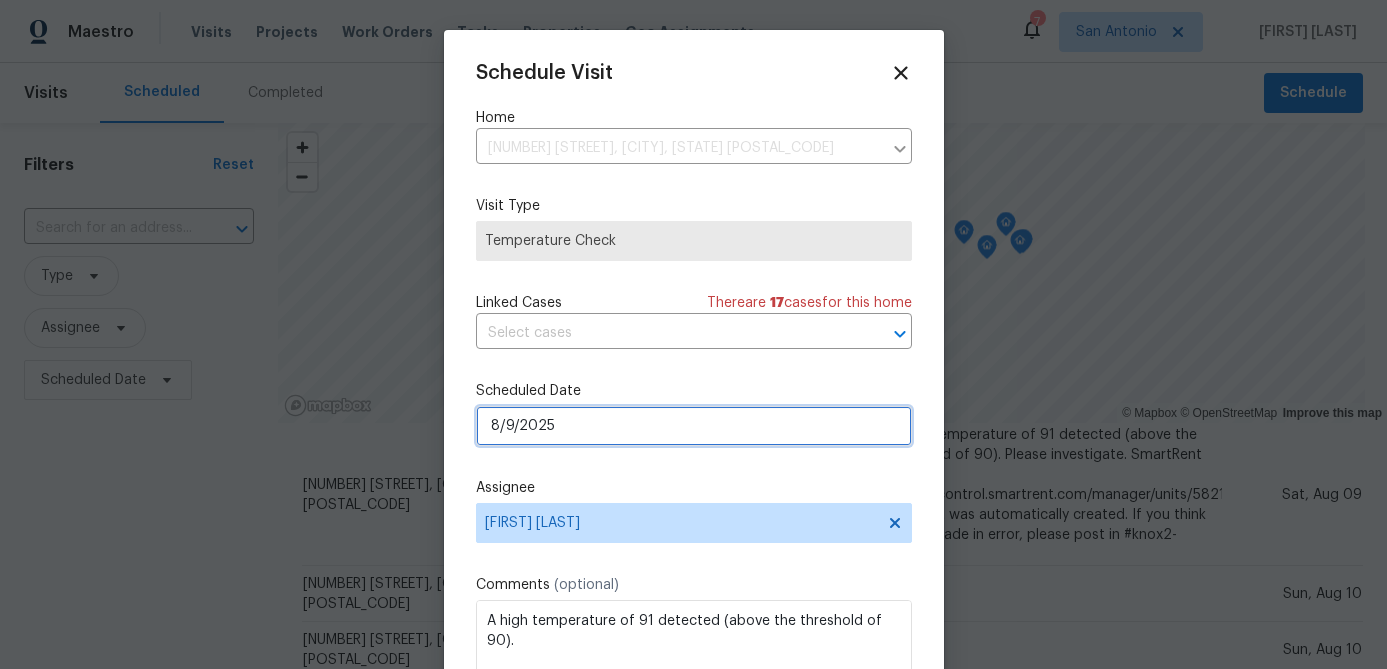 click on "8/9/2025" at bounding box center [694, 426] 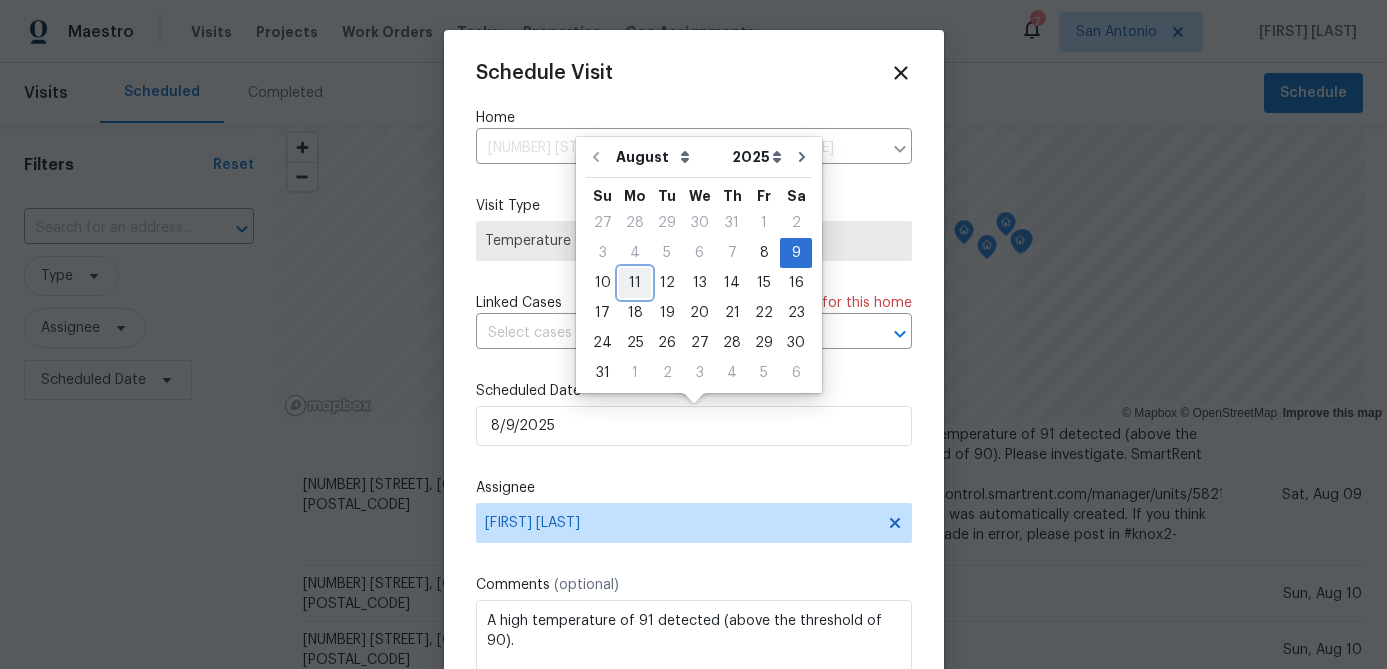 click on "11" at bounding box center (635, 283) 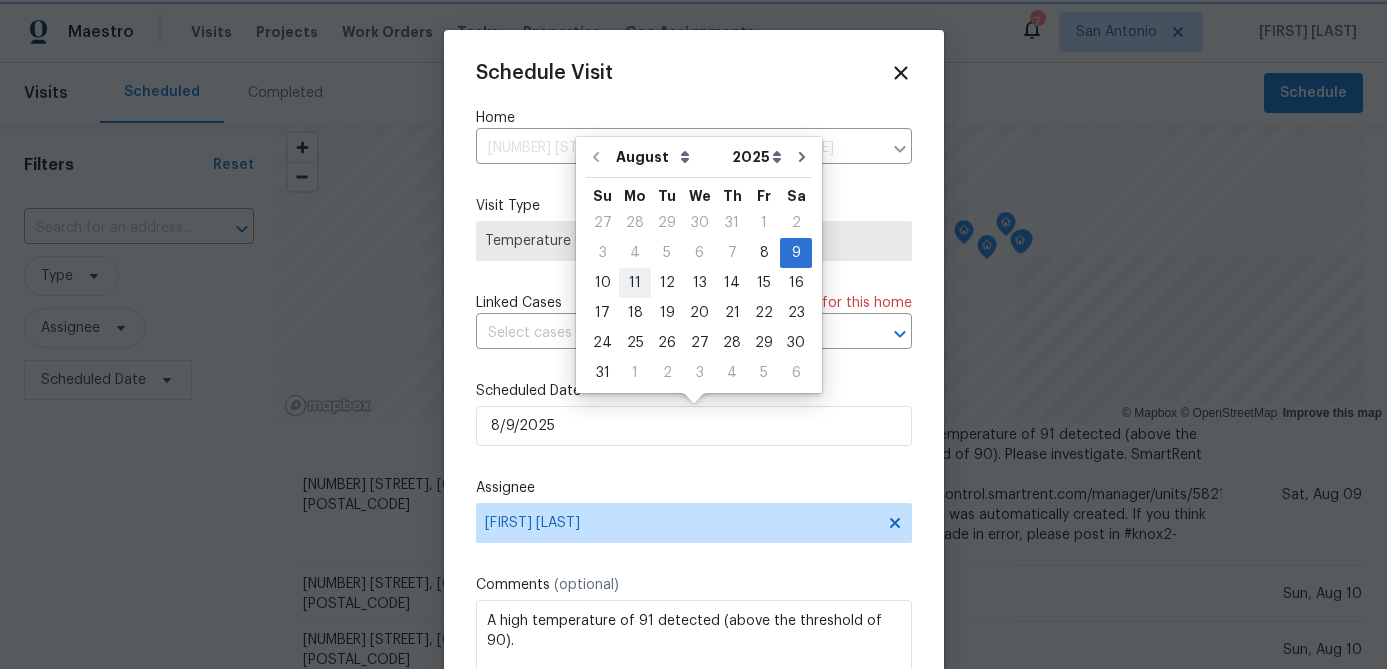type on "8/11/2025" 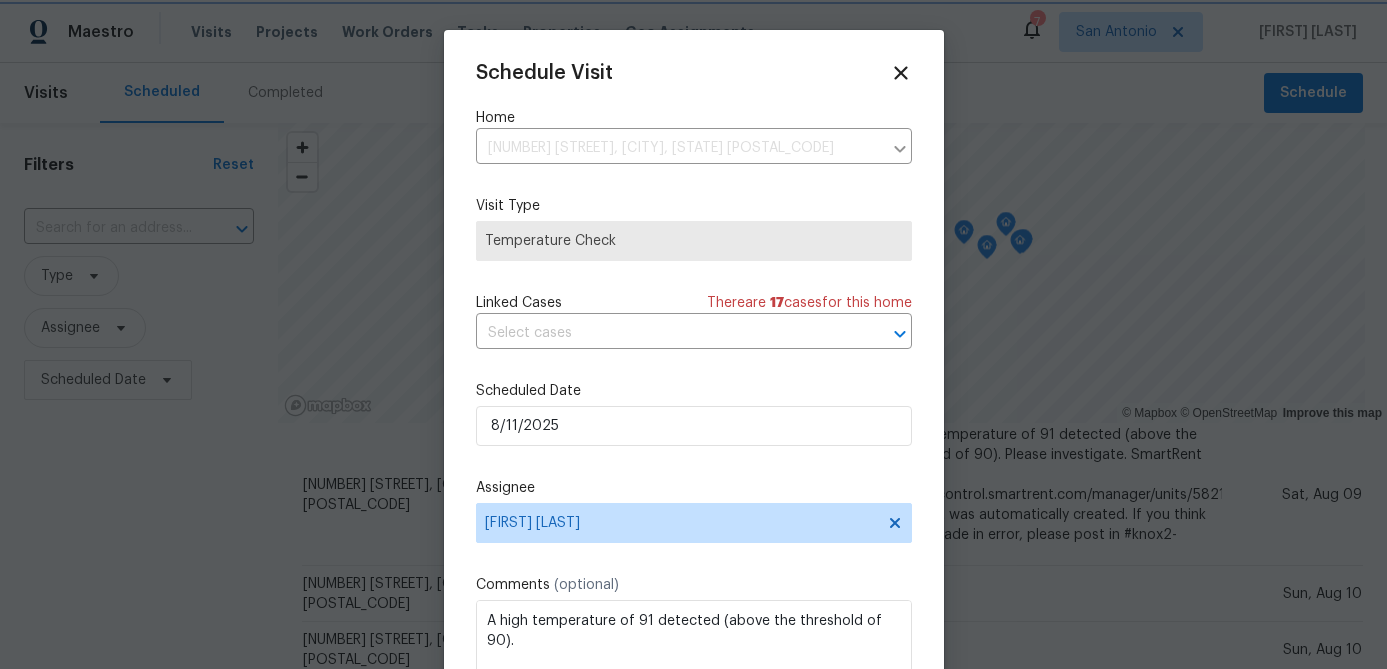 scroll, scrollTop: 36, scrollLeft: 0, axis: vertical 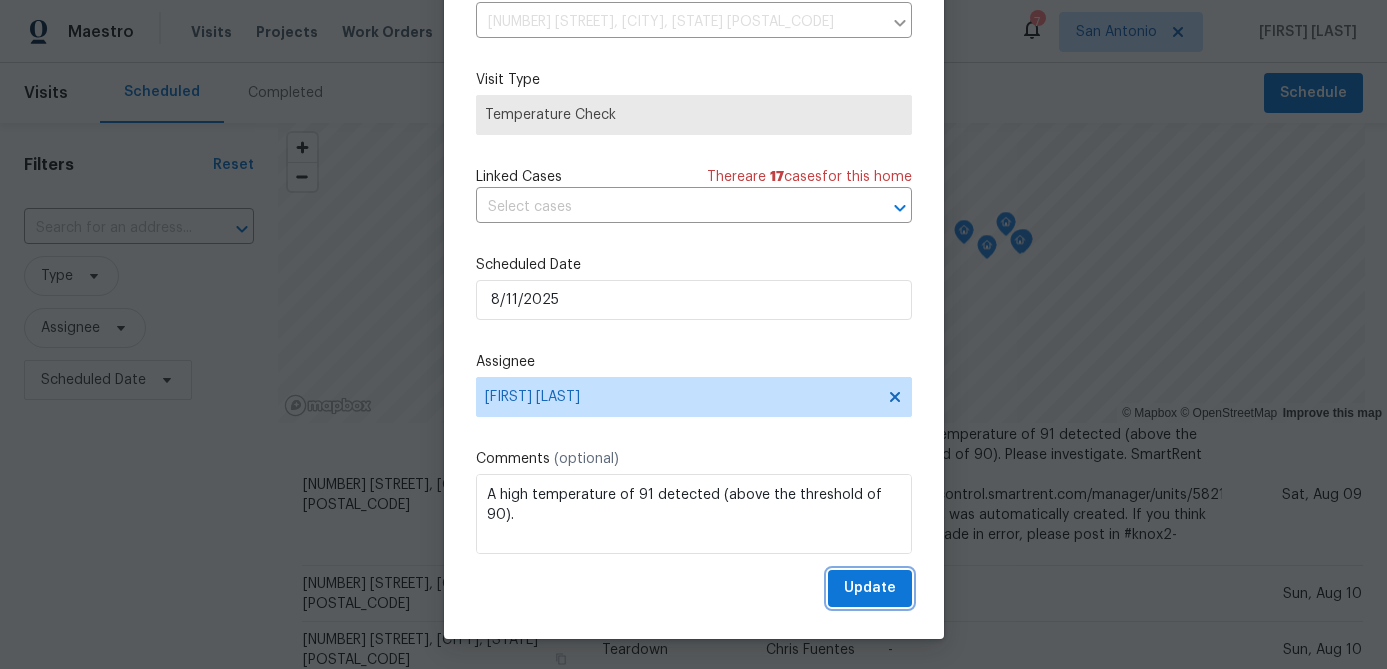 click on "Update" at bounding box center [870, 588] 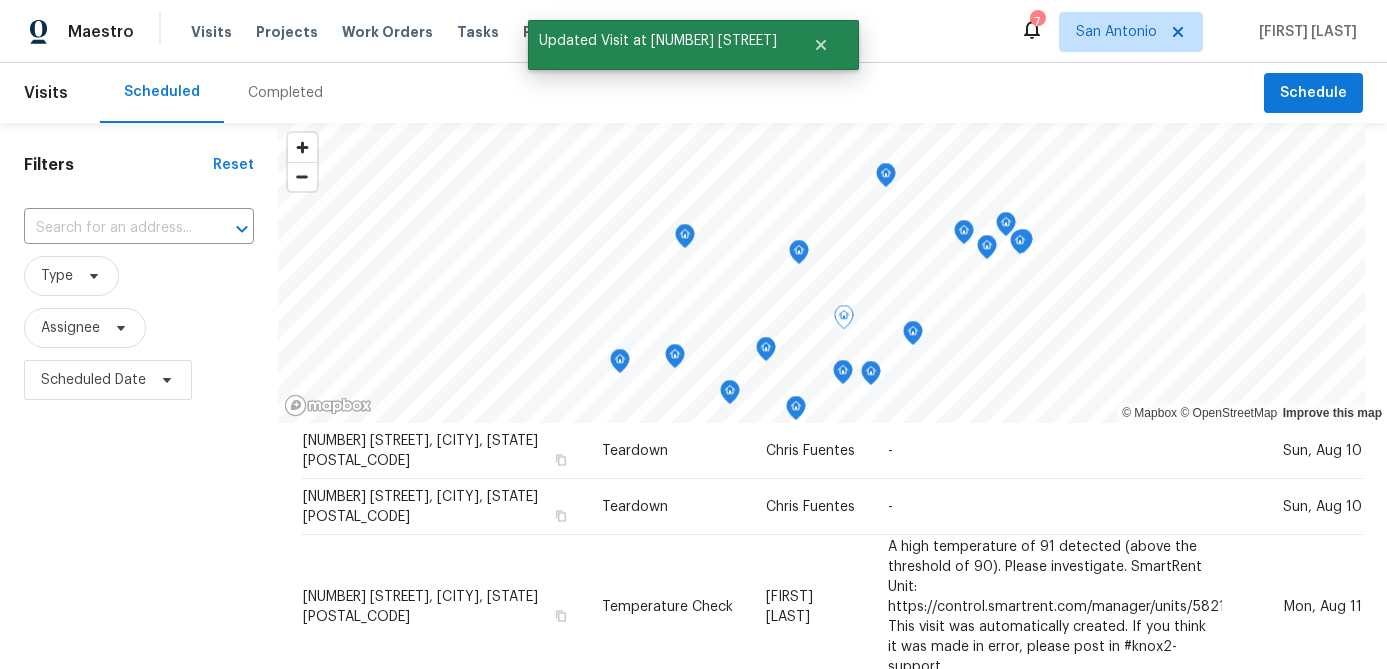 scroll, scrollTop: 716, scrollLeft: 0, axis: vertical 